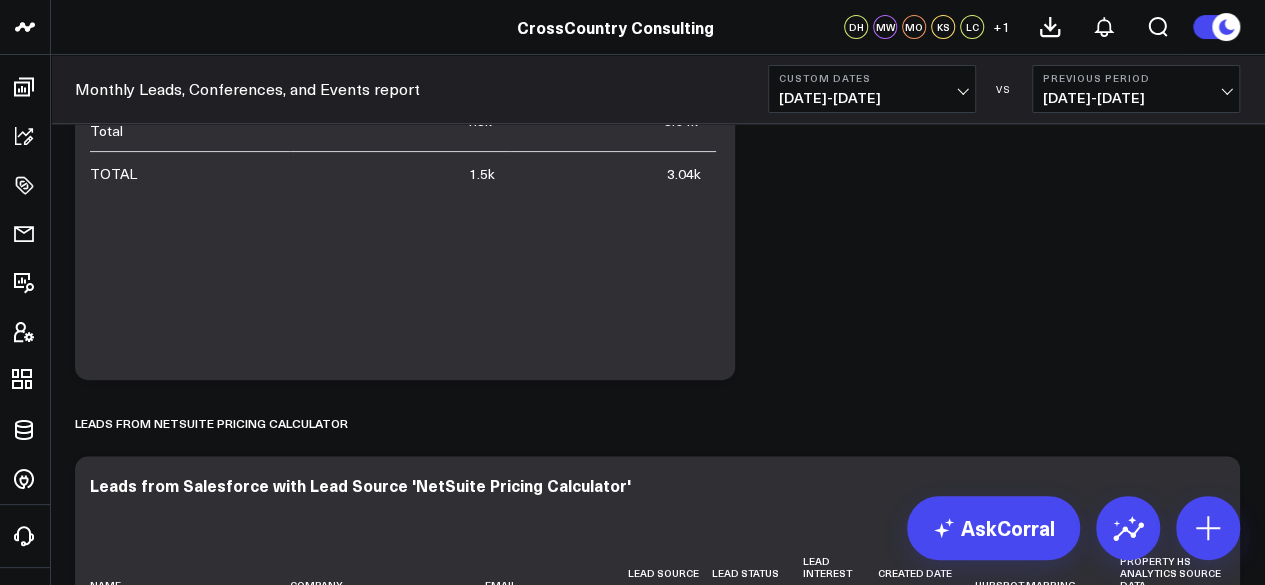 scroll, scrollTop: 261, scrollLeft: 0, axis: vertical 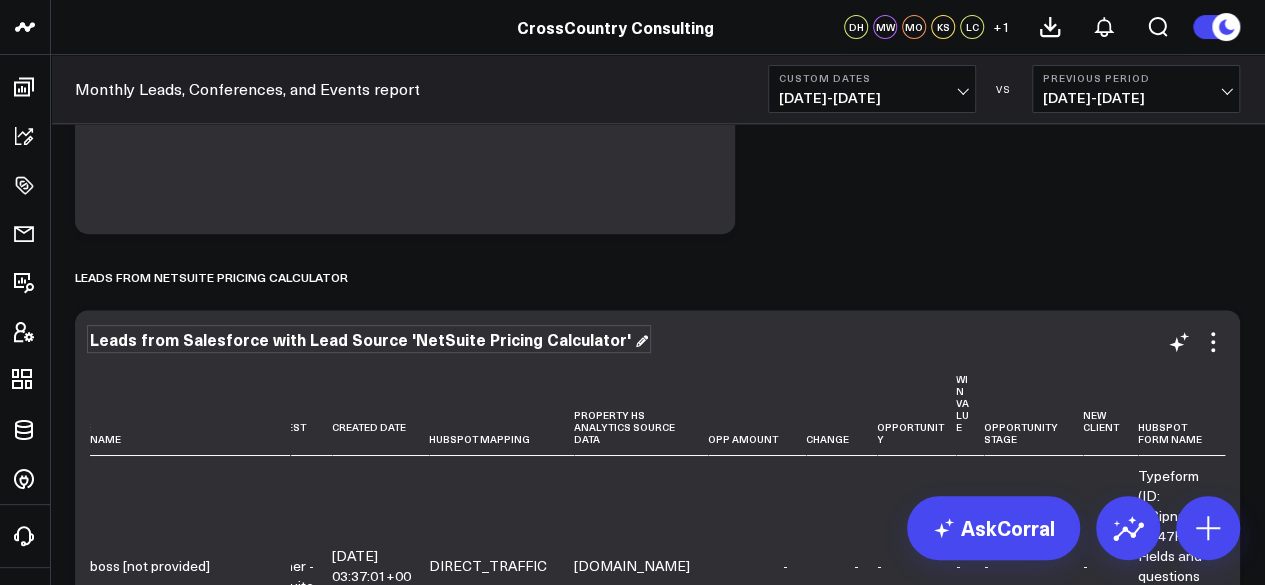 click on "Leads from Salesforce with Lead Source 'NetSuite Pricing Calculator'" at bounding box center (369, 339) 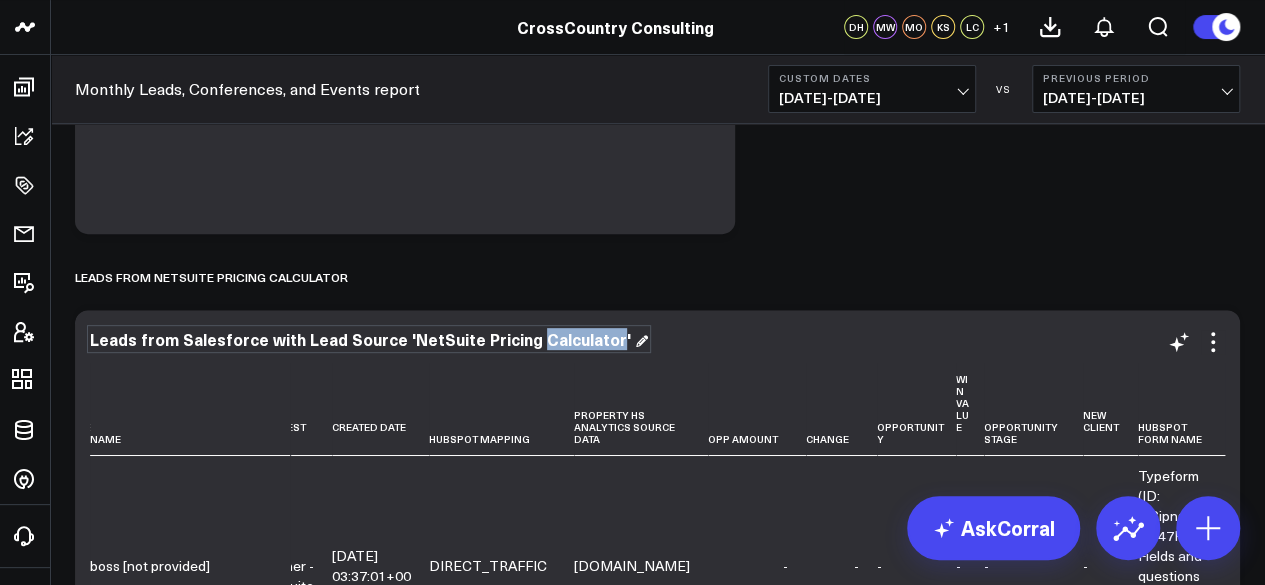 click on "Leads from Salesforce with Lead Source 'NetSuite Pricing Calculator'" at bounding box center [369, 339] 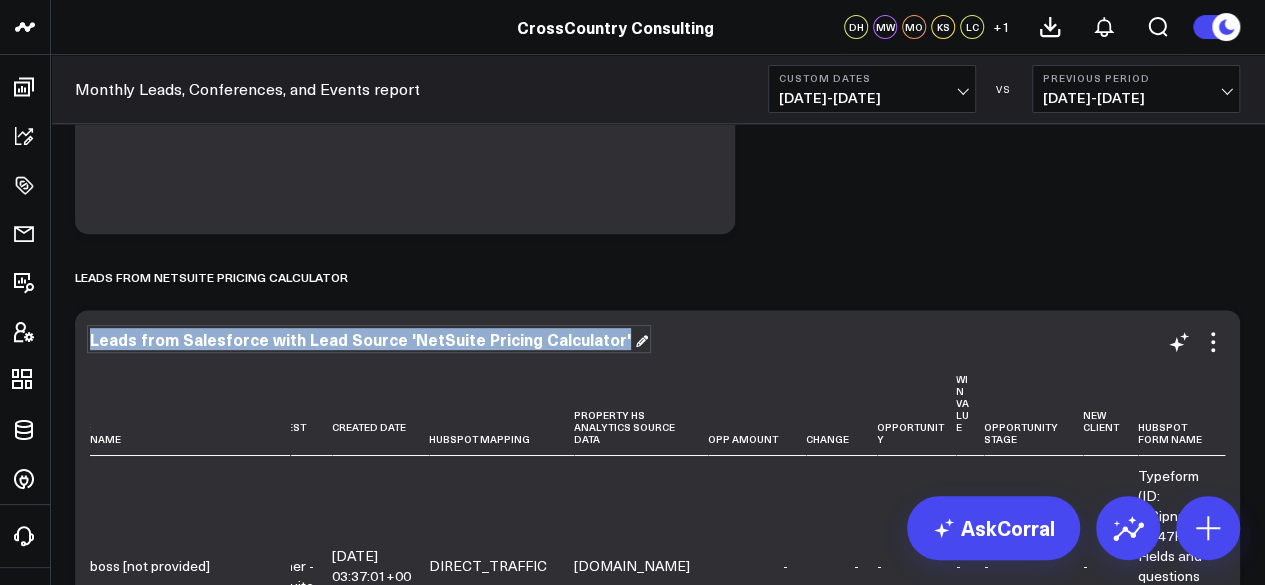 click on "Leads from Salesforce with Lead Source 'NetSuite Pricing Calculator'" at bounding box center (369, 339) 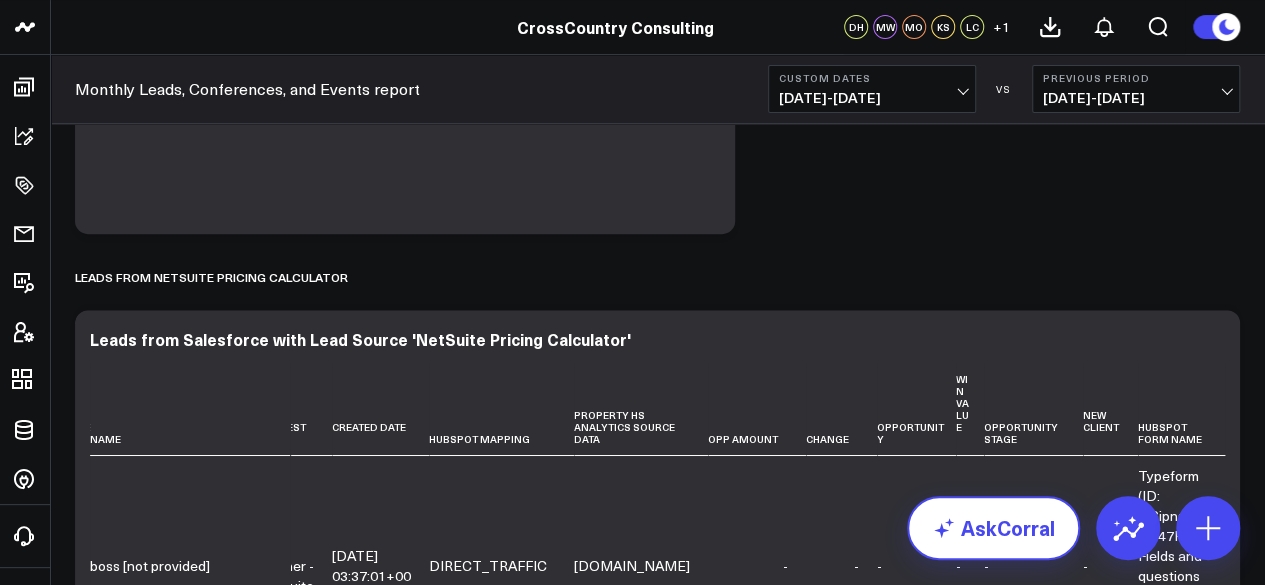 click on "AskCorral" at bounding box center [993, 528] 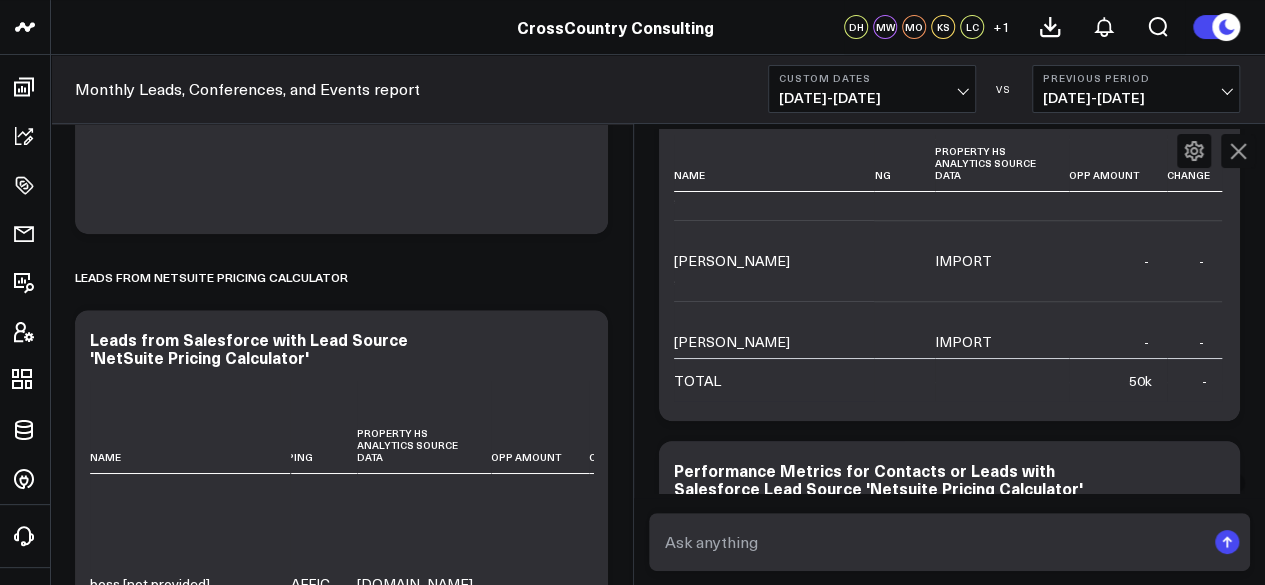 scroll, scrollTop: 3738, scrollLeft: 984, axis: both 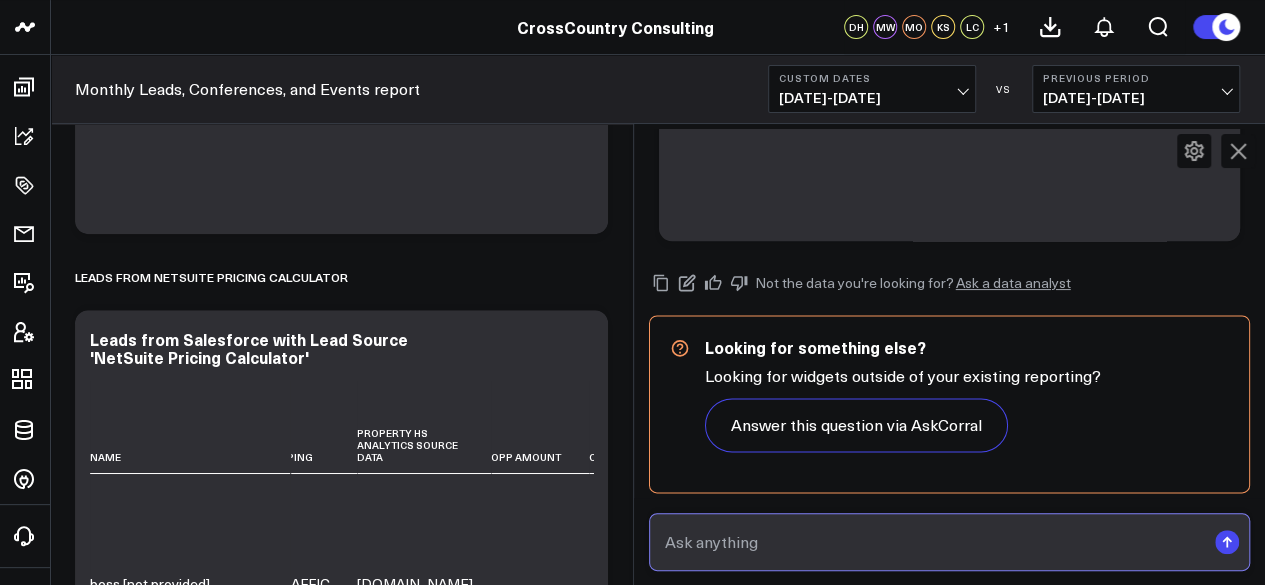 click at bounding box center (933, 542) 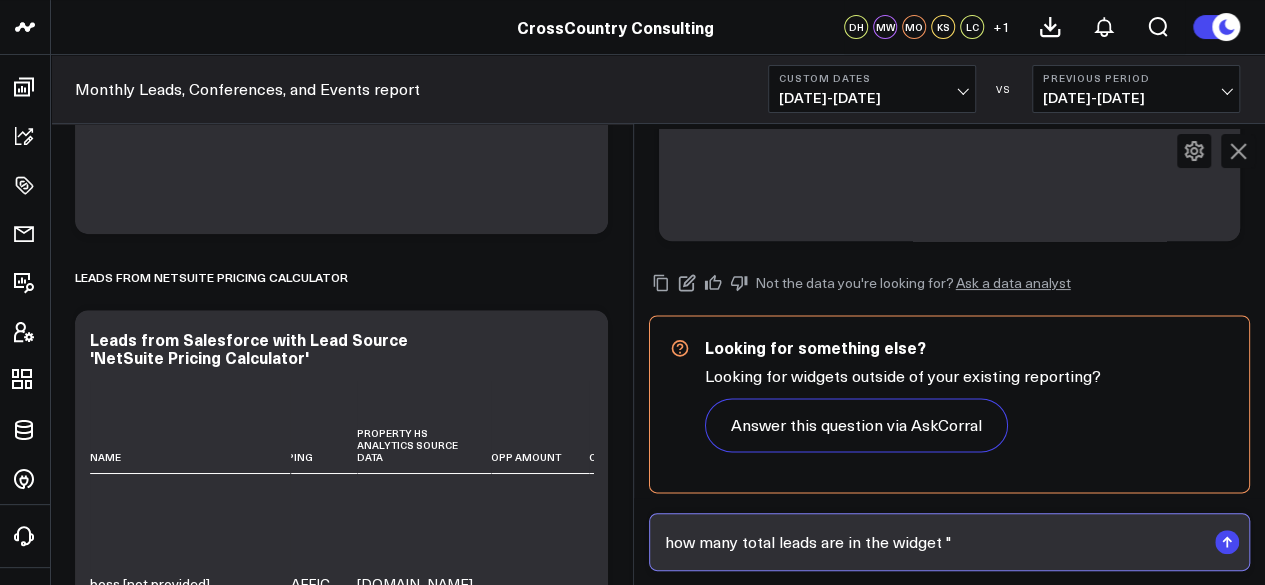 paste on "Leads from Salesforce with Lead Source 'NetSuite Pricing Calculator'" 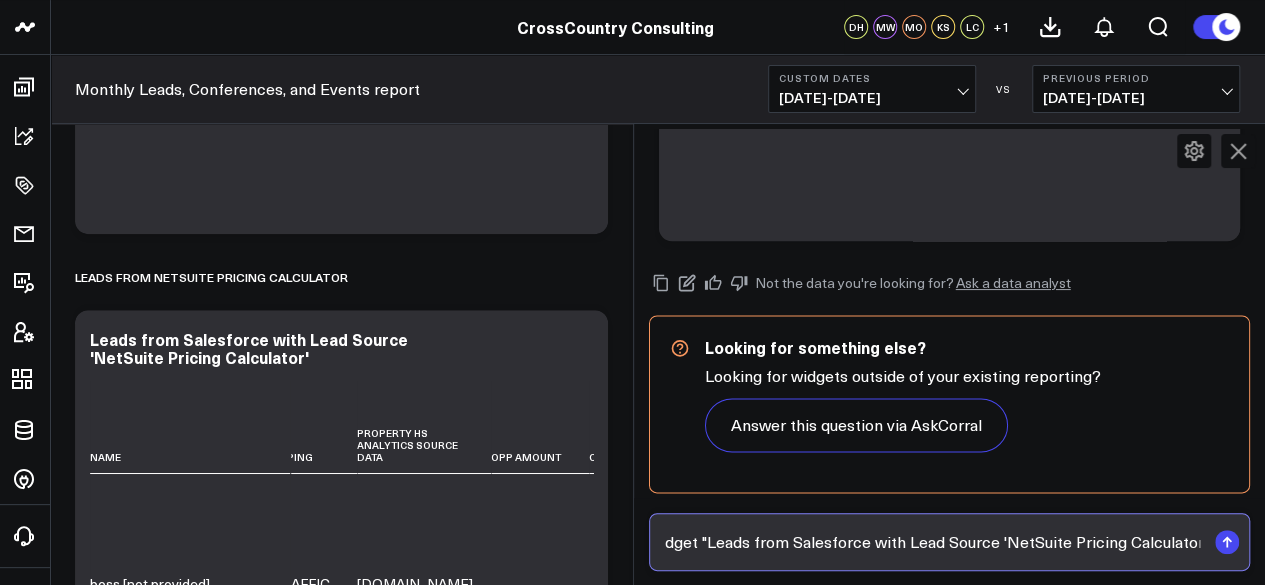 scroll, scrollTop: 0, scrollLeft: 250, axis: horizontal 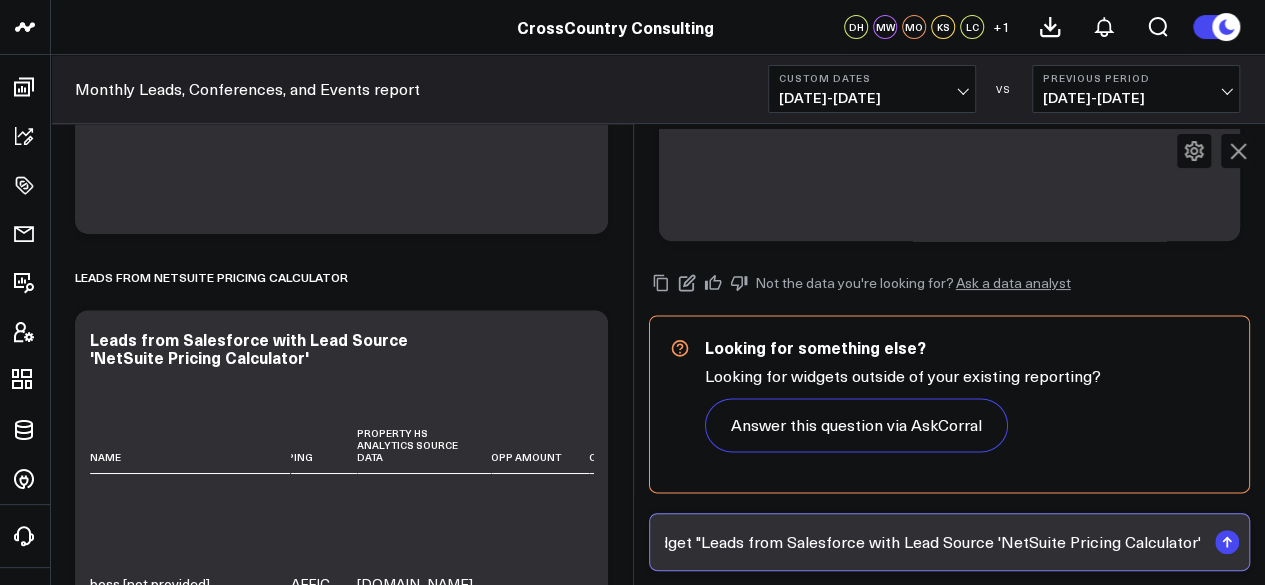 type on "how many total leads are in the widget "Leads from Salesforce with Lead Source 'NetSuite Pricing Calculator'"?" 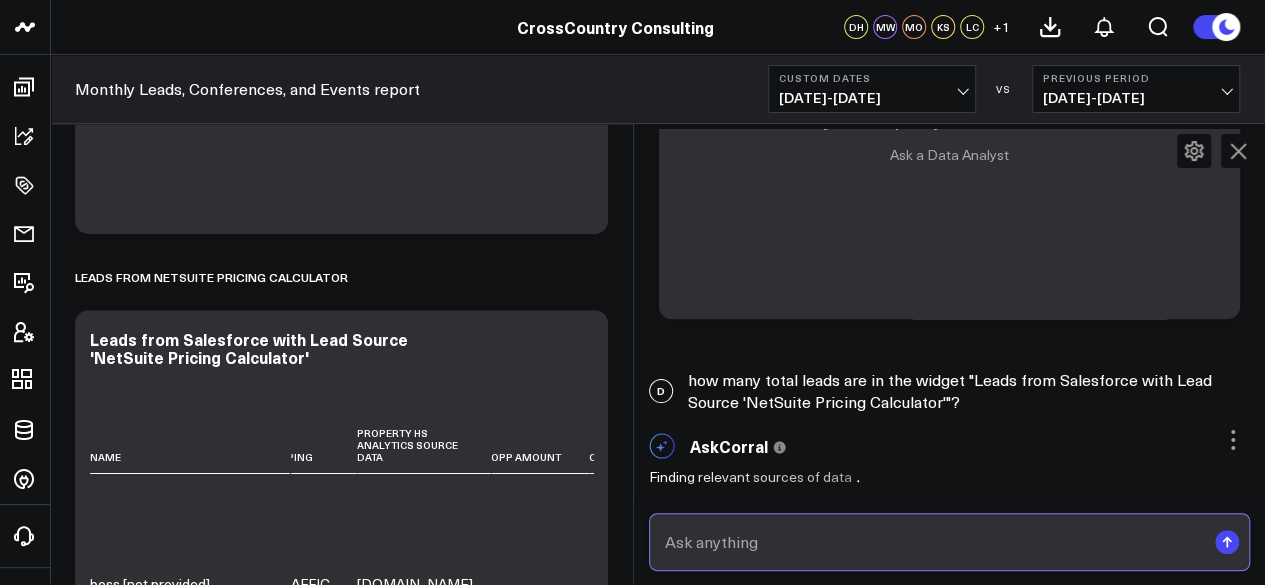 scroll, scrollTop: 0, scrollLeft: 0, axis: both 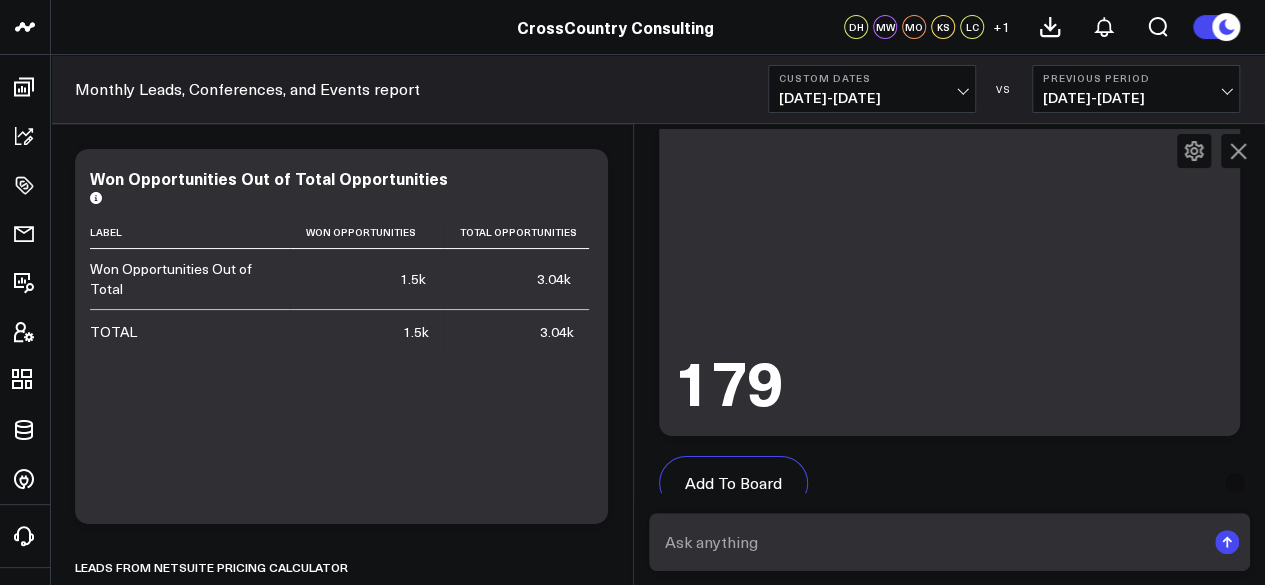 click at bounding box center [1238, 151] 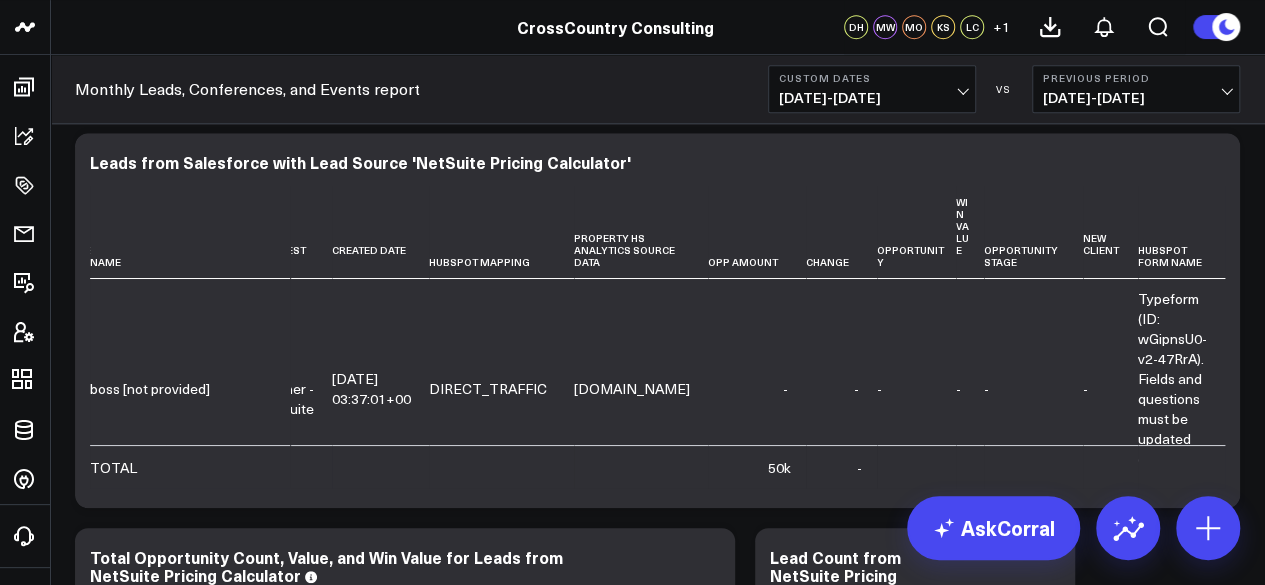 scroll, scrollTop: 620, scrollLeft: 0, axis: vertical 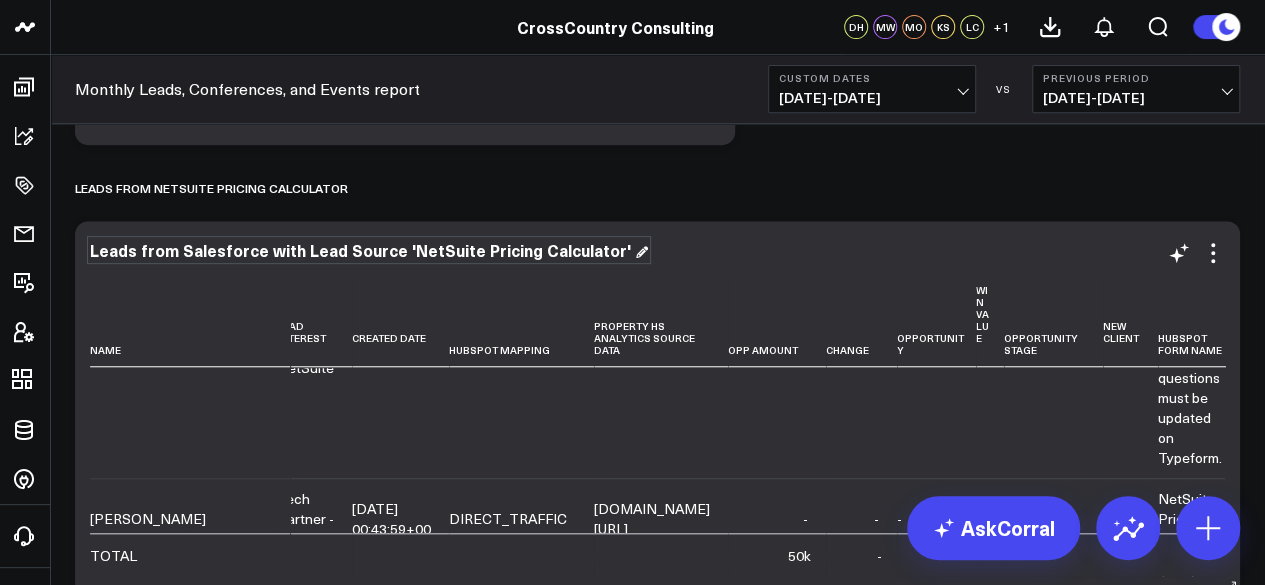 click on "Leads from Salesforce with Lead Source 'NetSuite Pricing Calculator'" at bounding box center [369, 250] 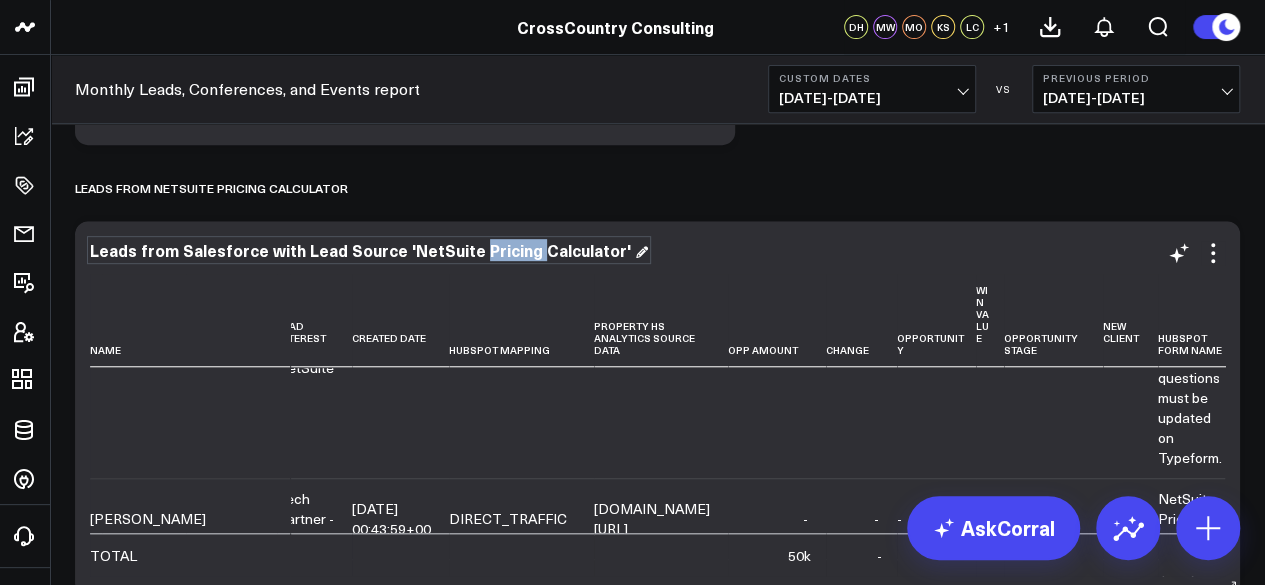 click on "Leads from Salesforce with Lead Source 'NetSuite Pricing Calculator'" at bounding box center [369, 250] 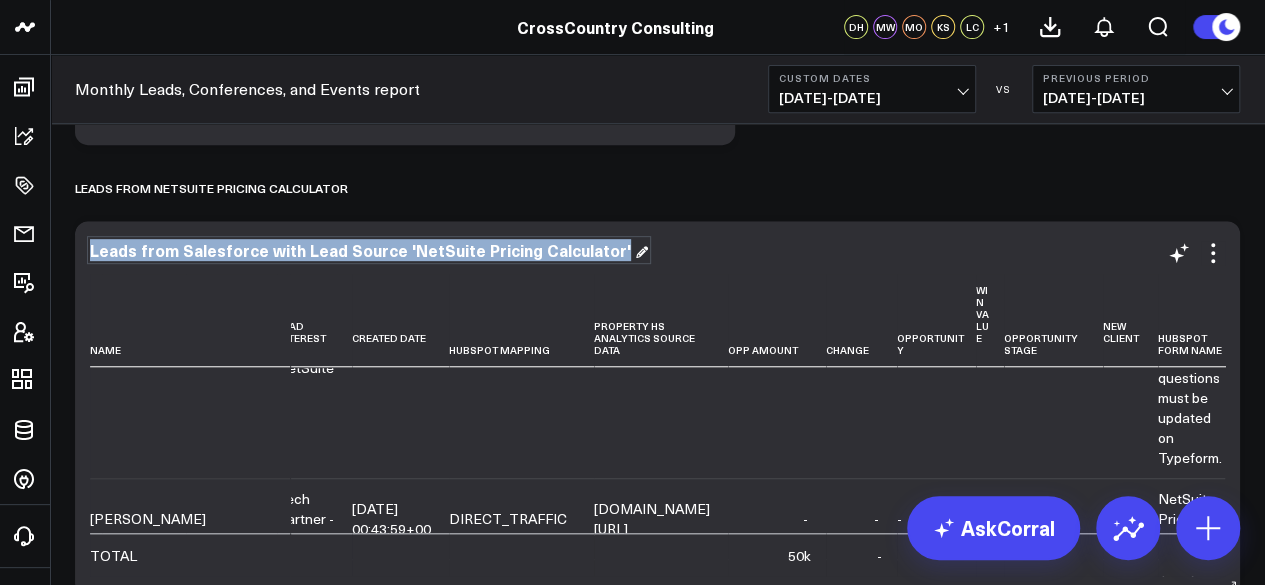 click on "Leads from Salesforce with Lead Source 'NetSuite Pricing Calculator'" at bounding box center [369, 250] 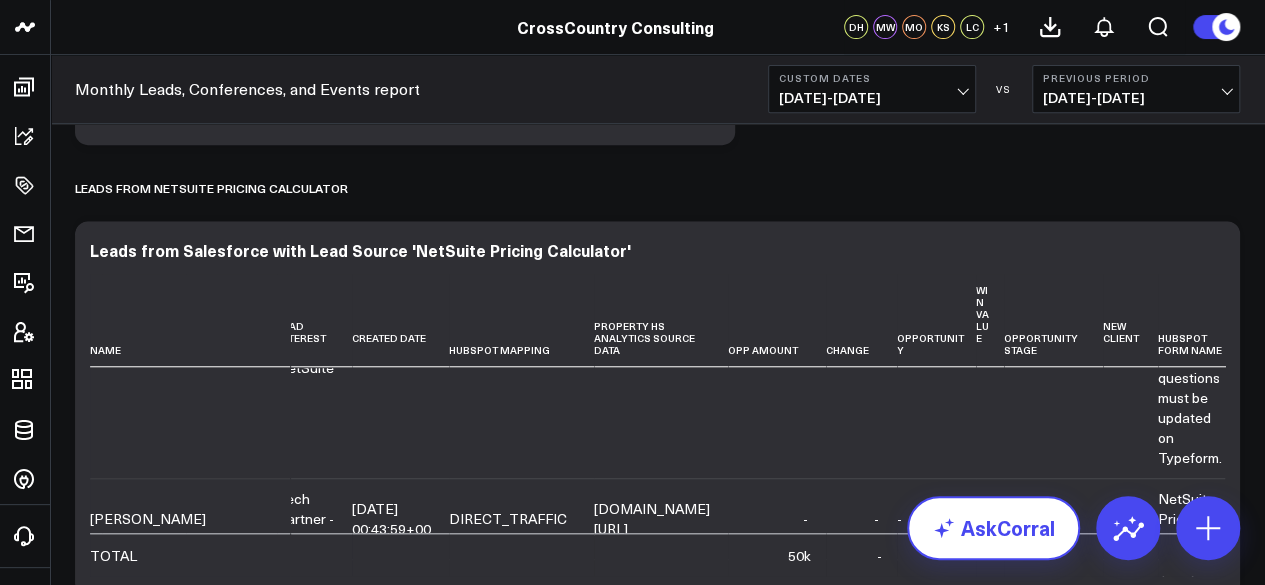 click on "AskCorral" at bounding box center [993, 528] 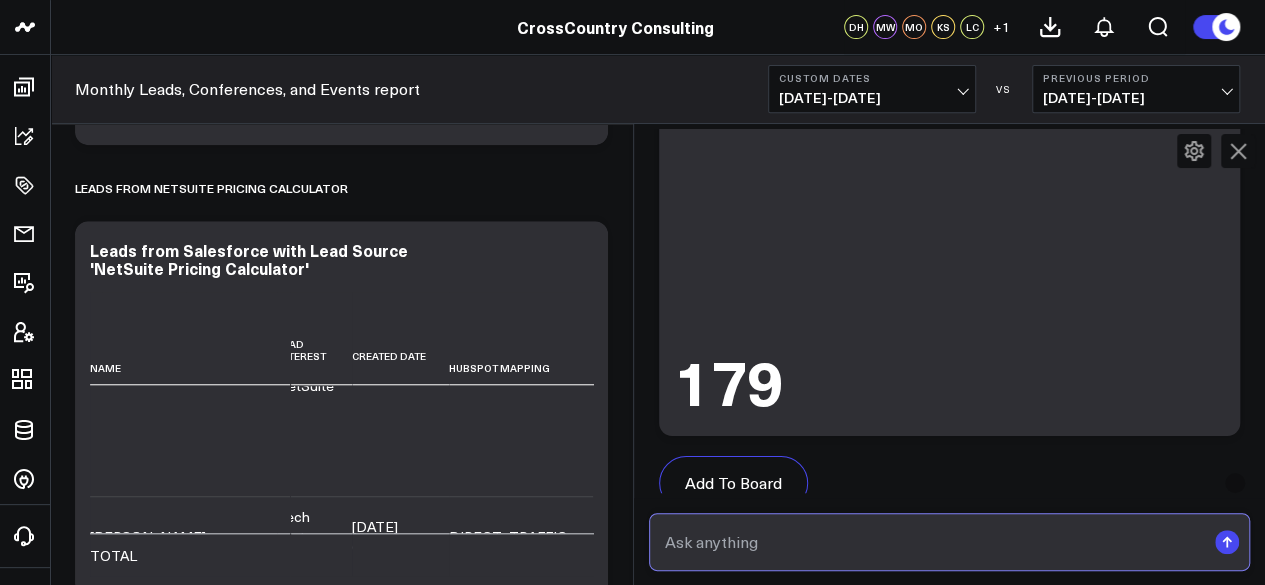 click at bounding box center (933, 542) 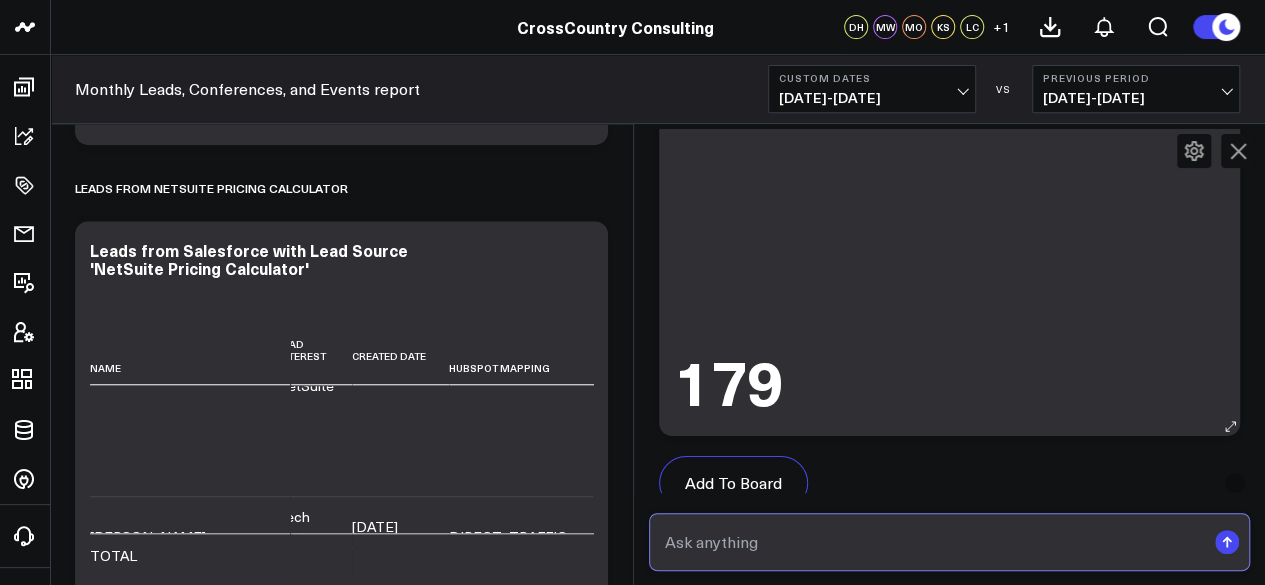 scroll, scrollTop: 611, scrollLeft: 0, axis: vertical 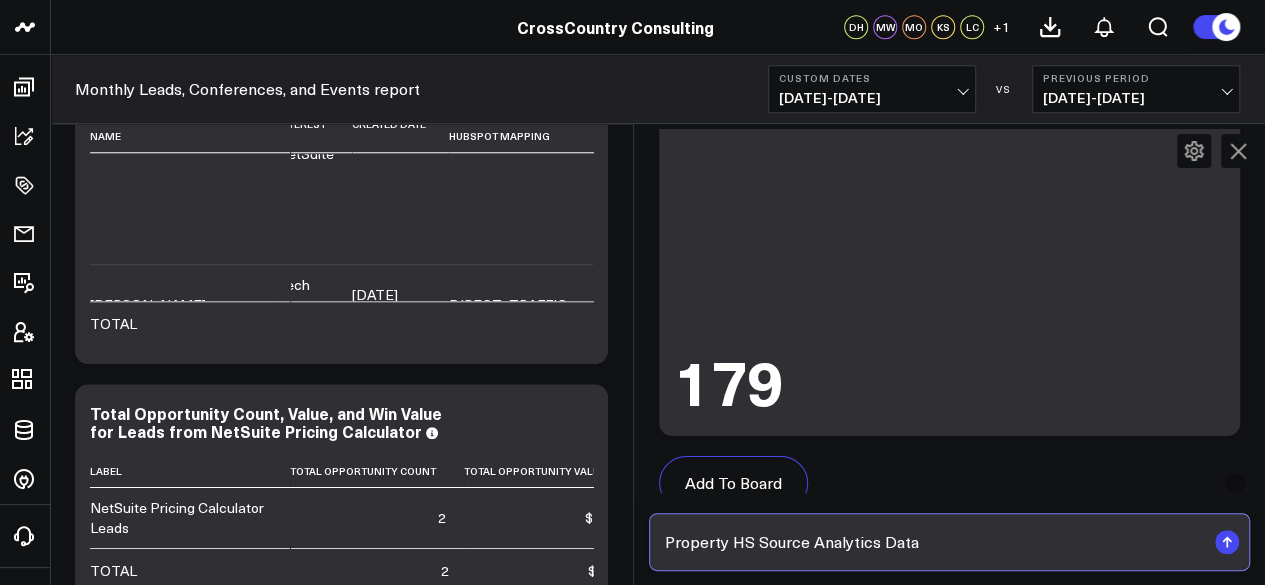 click on "Property HS Source Analytics Data" at bounding box center (933, 542) 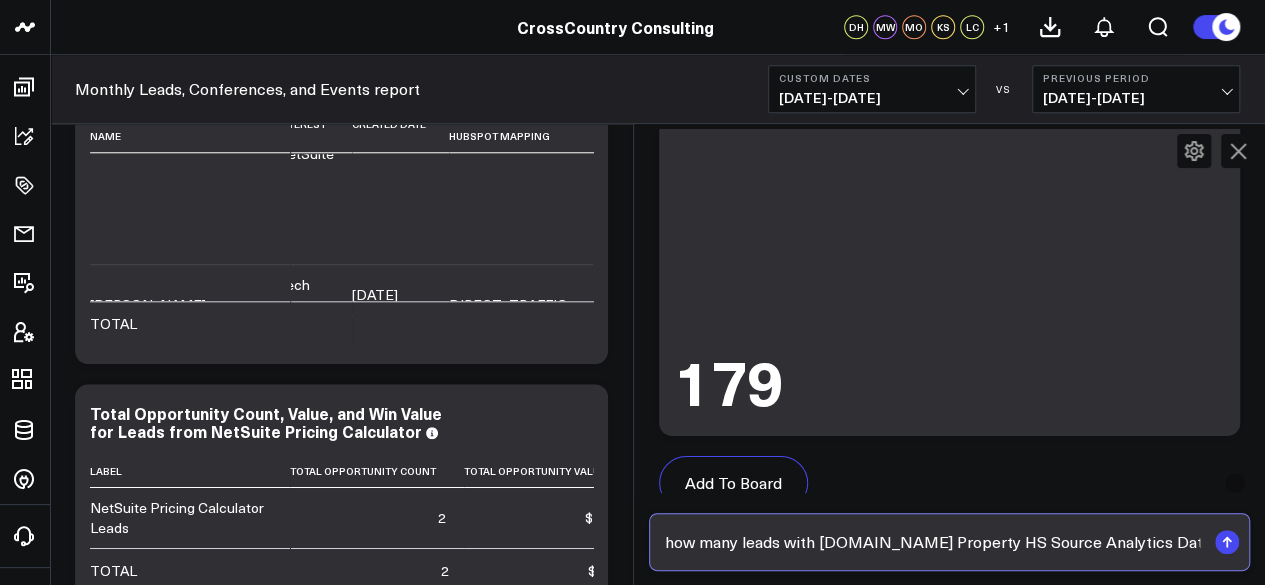 click on "how many leads with [DOMAIN_NAME] Property HS Source Analytics Data" at bounding box center (933, 542) 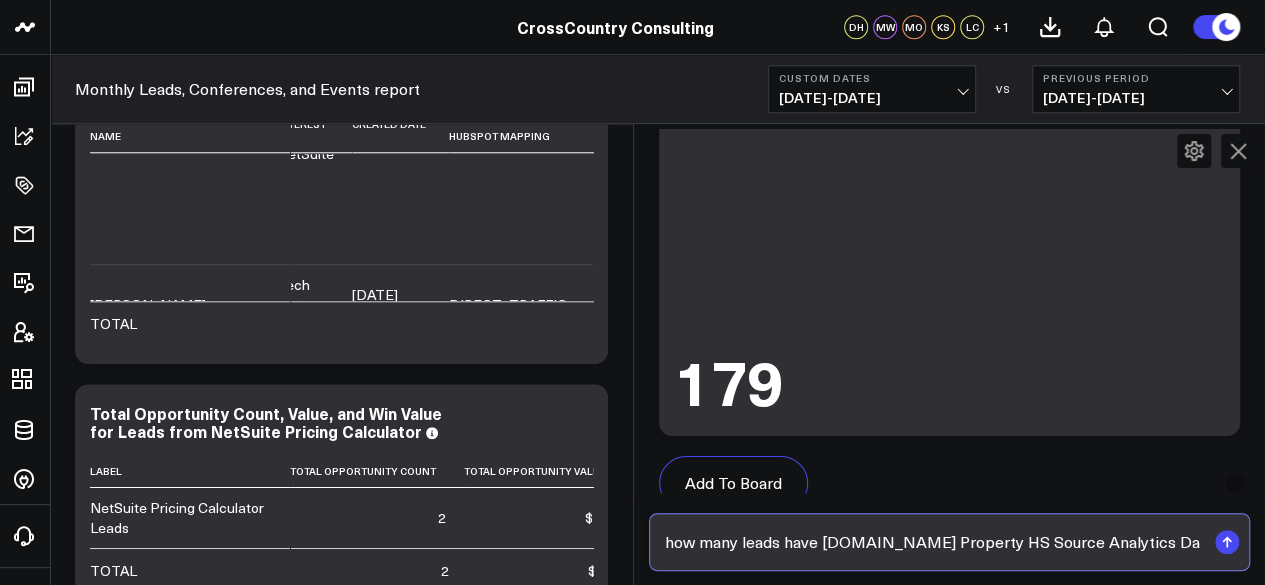 click on "how many leads have [DOMAIN_NAME] Property HS Source Analytics Data" at bounding box center (933, 542) 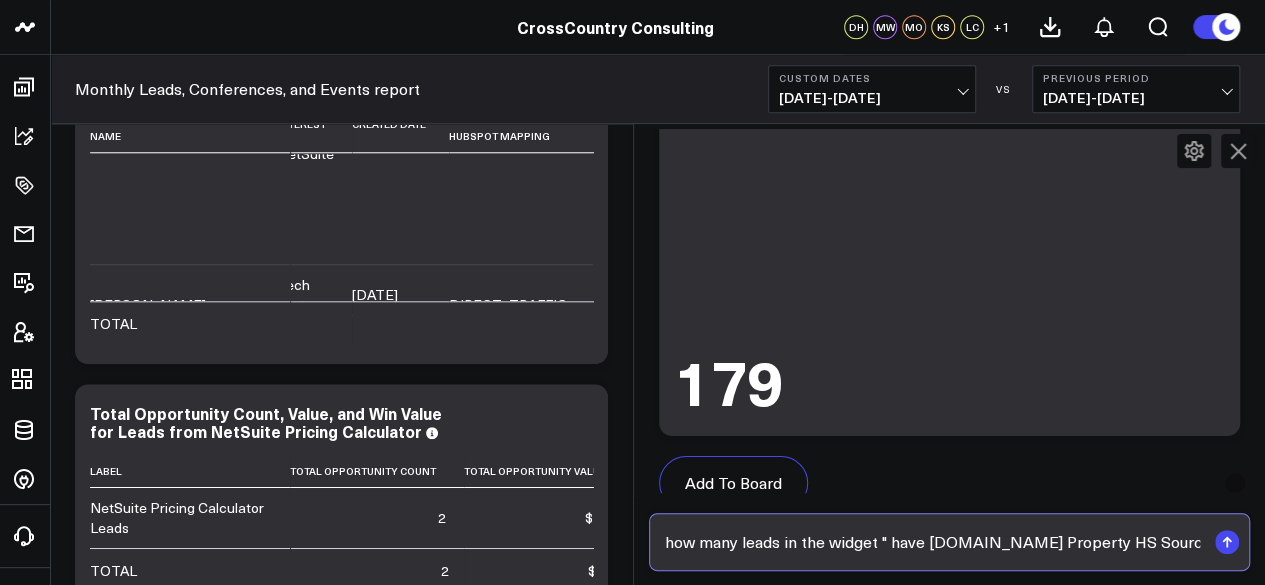 paste on "Leads from Salesforce with Lead Source 'NetSuite Pricing Calculator'" 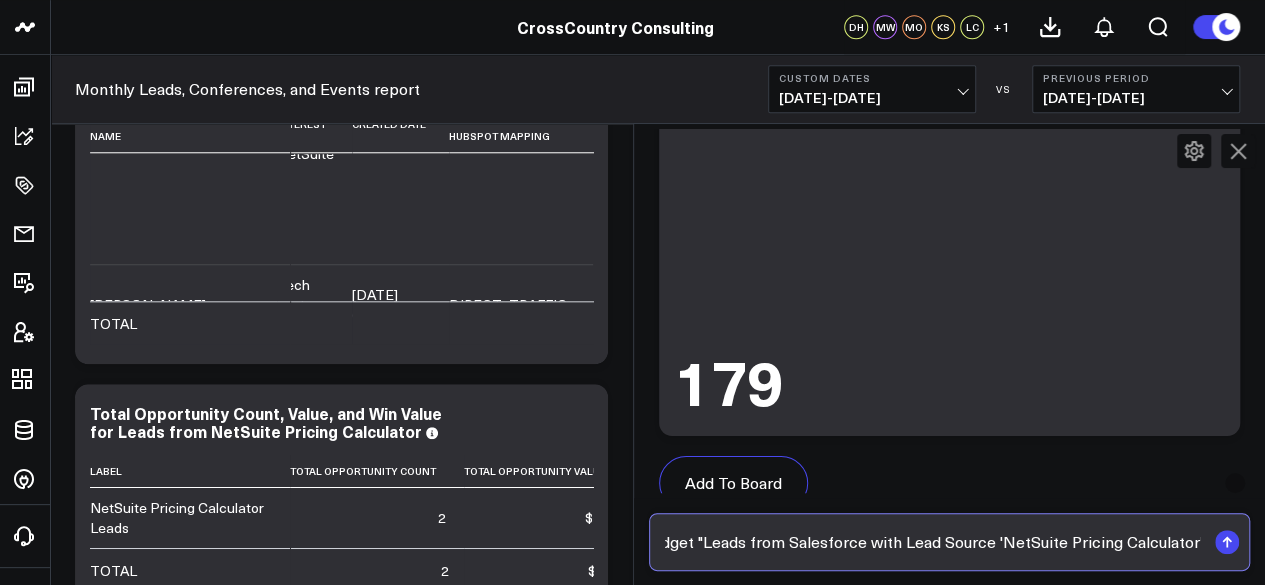 scroll, scrollTop: 0, scrollLeft: 190, axis: horizontal 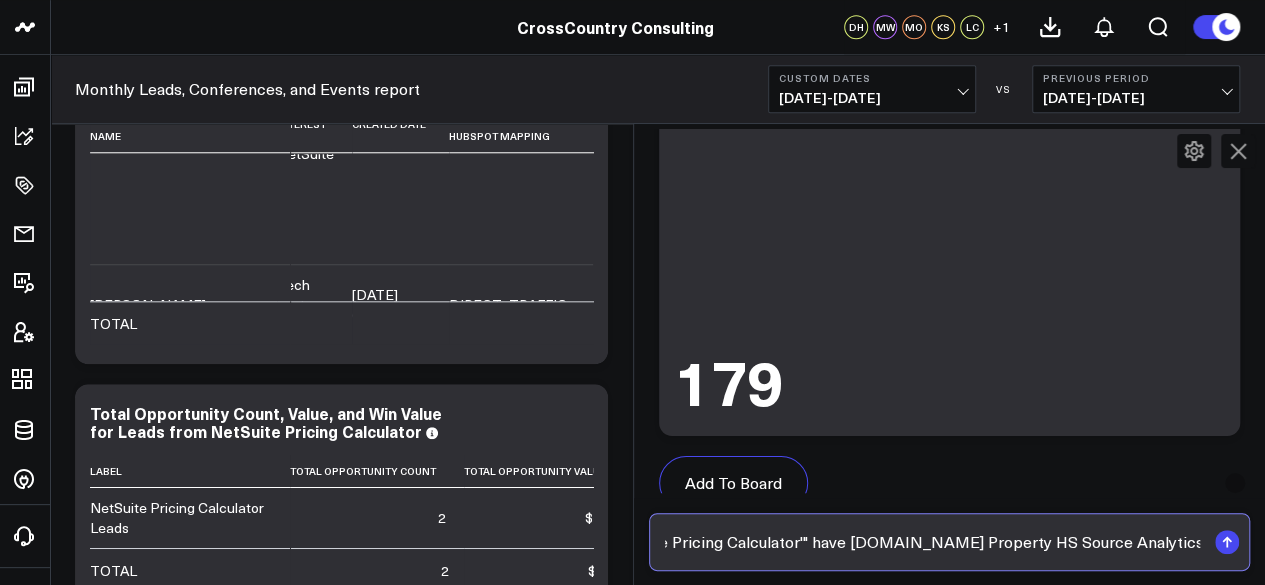 drag, startPoint x: 787, startPoint y: 540, endPoint x: 1271, endPoint y: 540, distance: 484 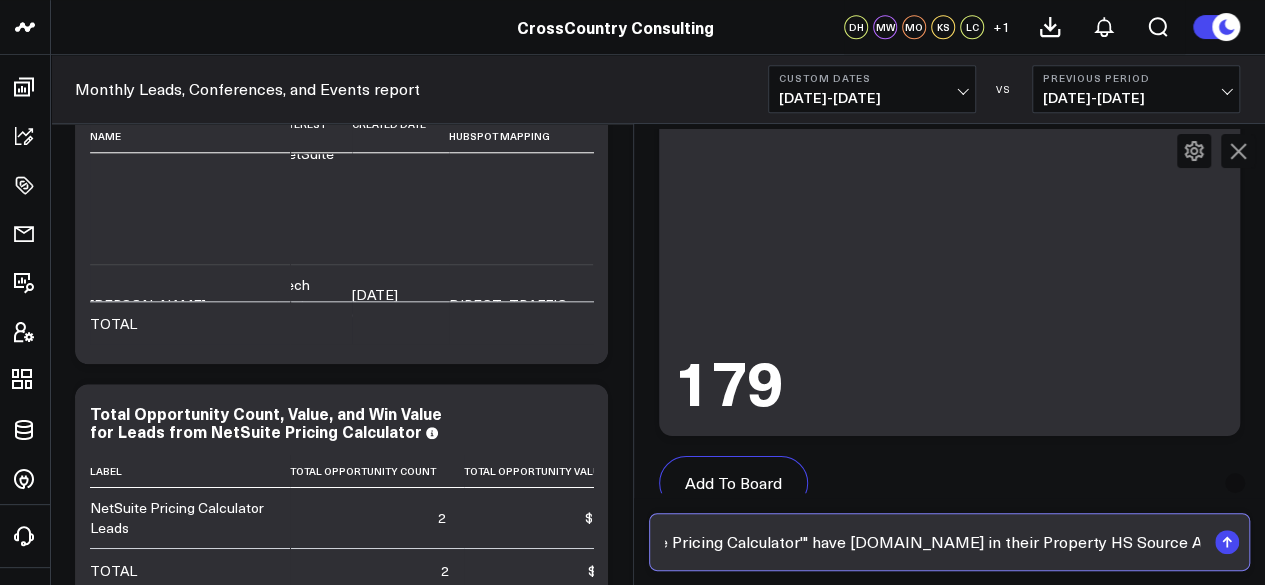 scroll, scrollTop: 0, scrollLeft: 638, axis: horizontal 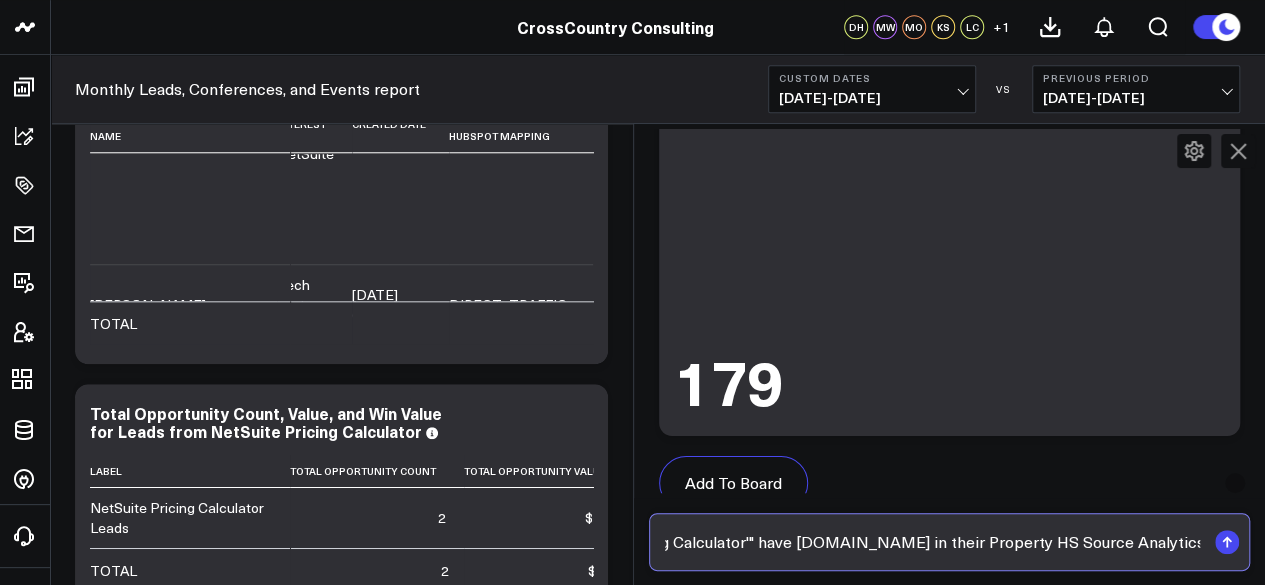 drag, startPoint x: 946, startPoint y: 545, endPoint x: 1279, endPoint y: 567, distance: 333.72592 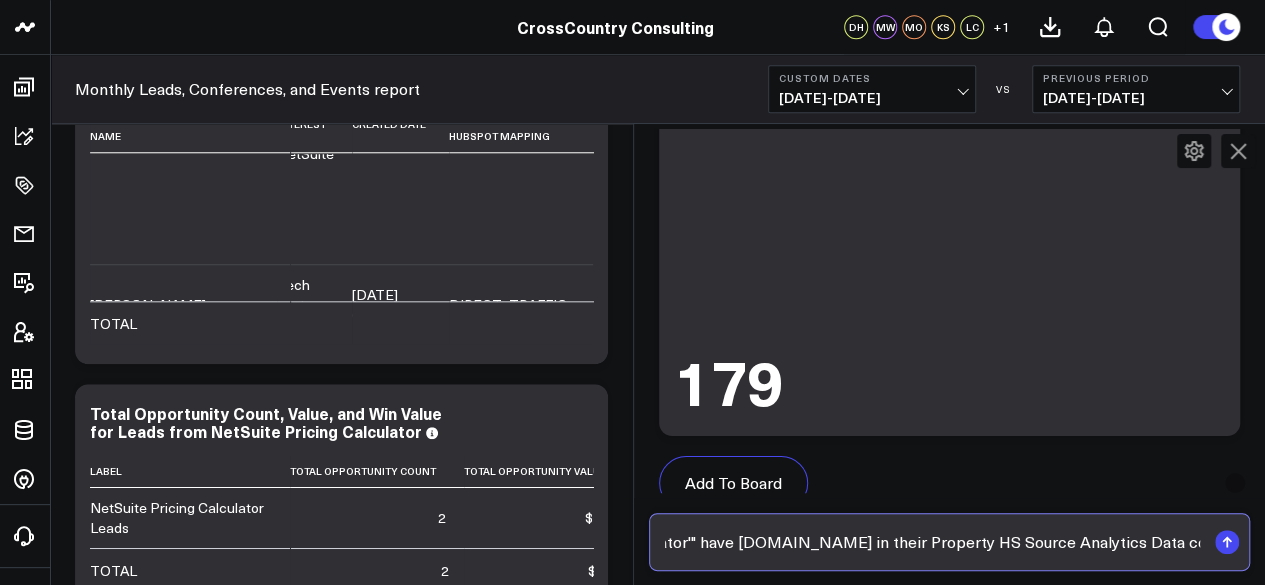 type on "how many leads in the widget "Leads from Salesforce with Lead Source 'NetSuite Pricing Calculator'" have [DOMAIN_NAME] in their Property HS Source Analytics Data column" 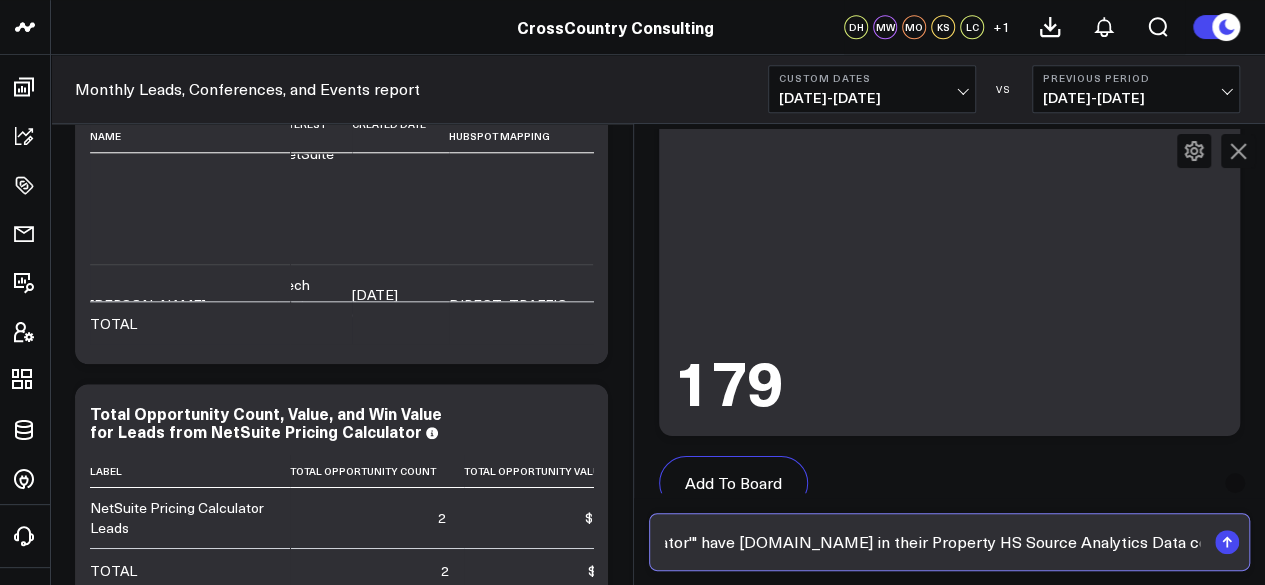 type 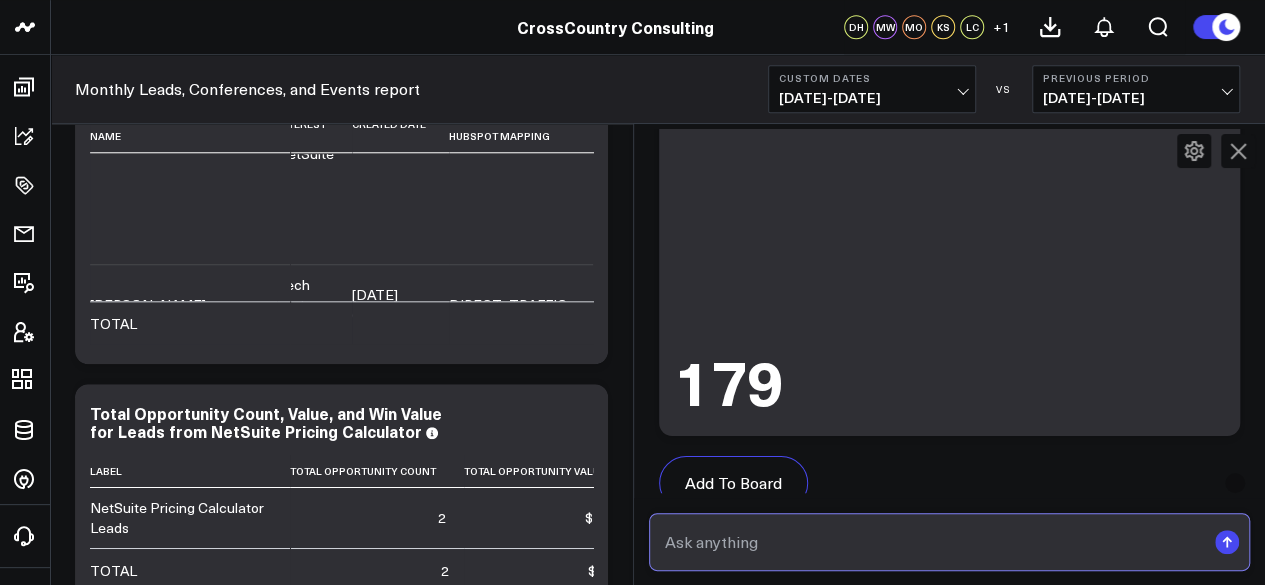 scroll, scrollTop: 0, scrollLeft: 0, axis: both 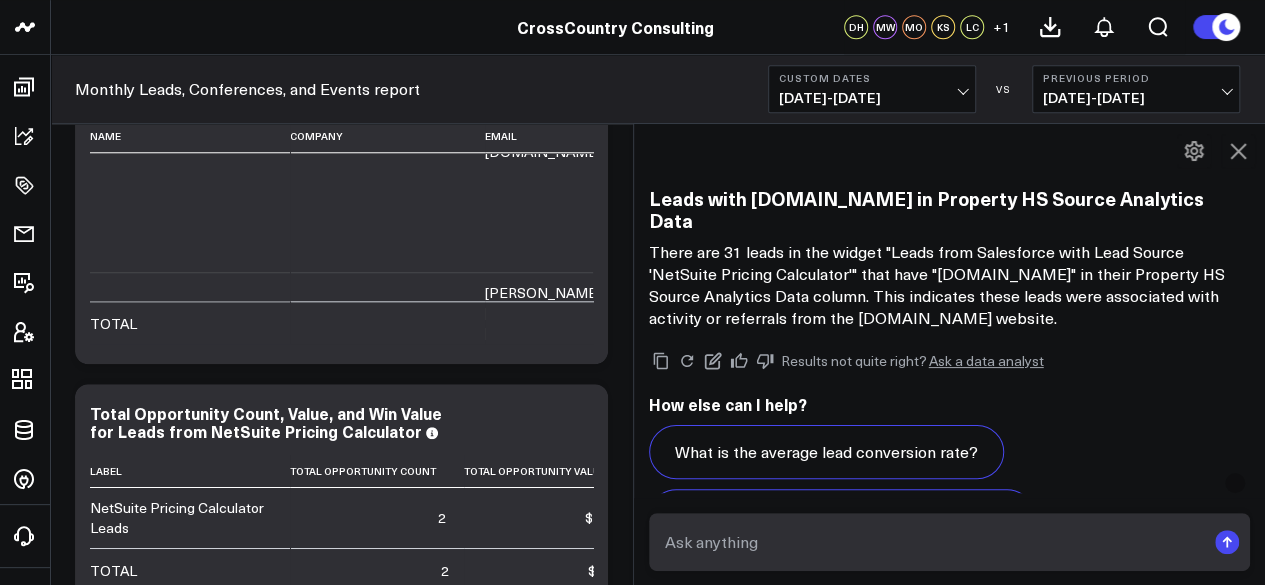 click at bounding box center [1238, 151] 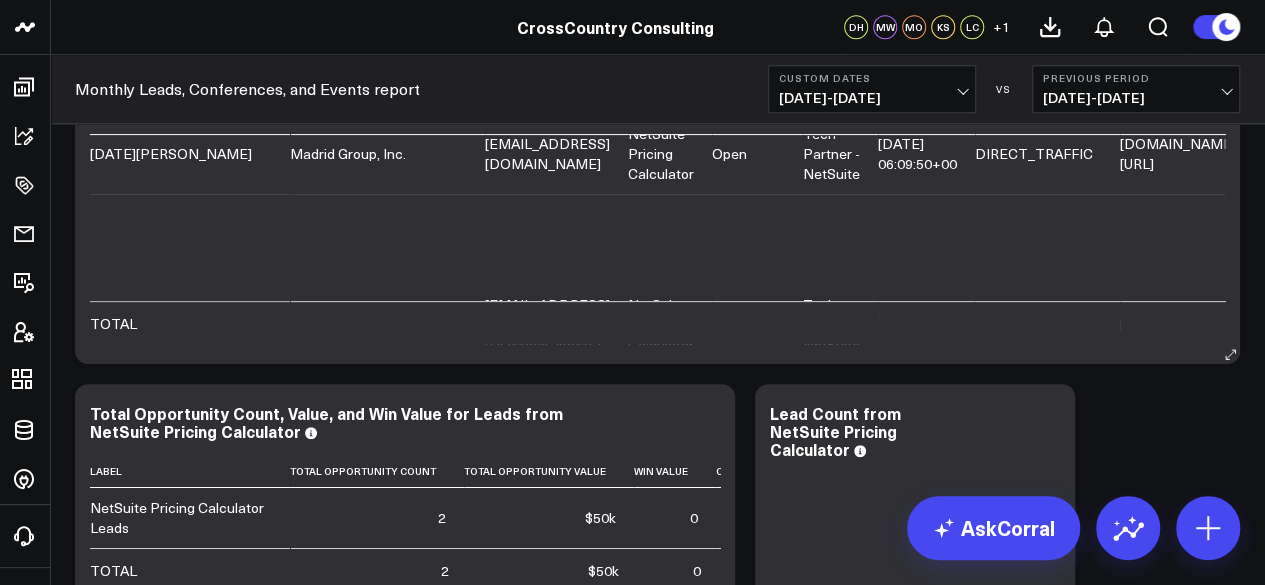 scroll, scrollTop: 0, scrollLeft: 0, axis: both 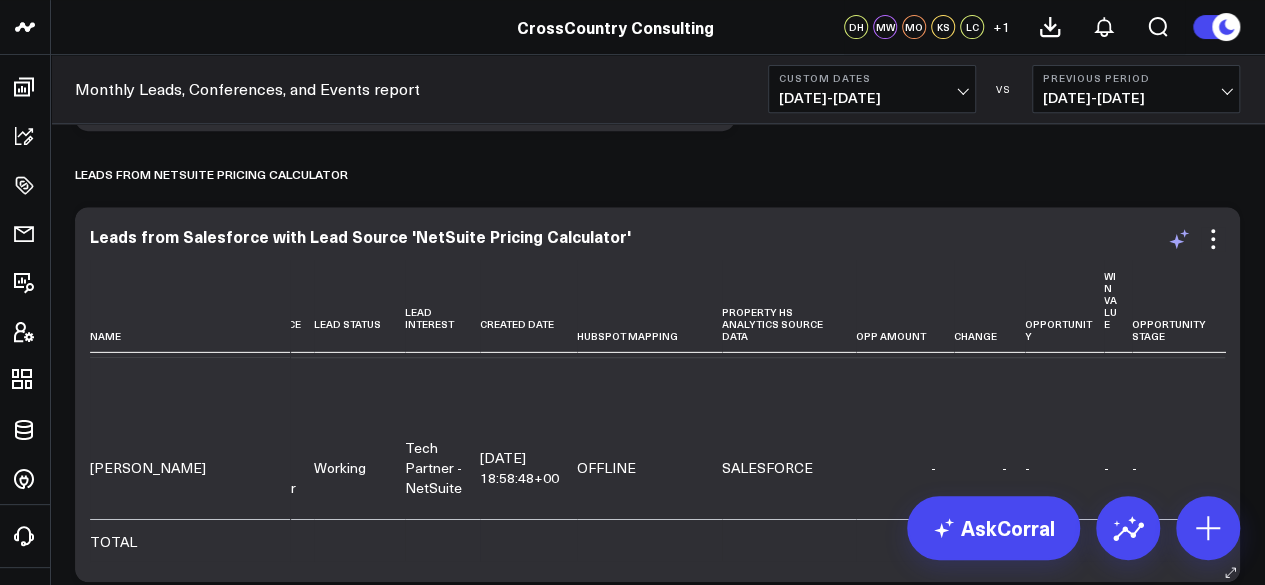 click 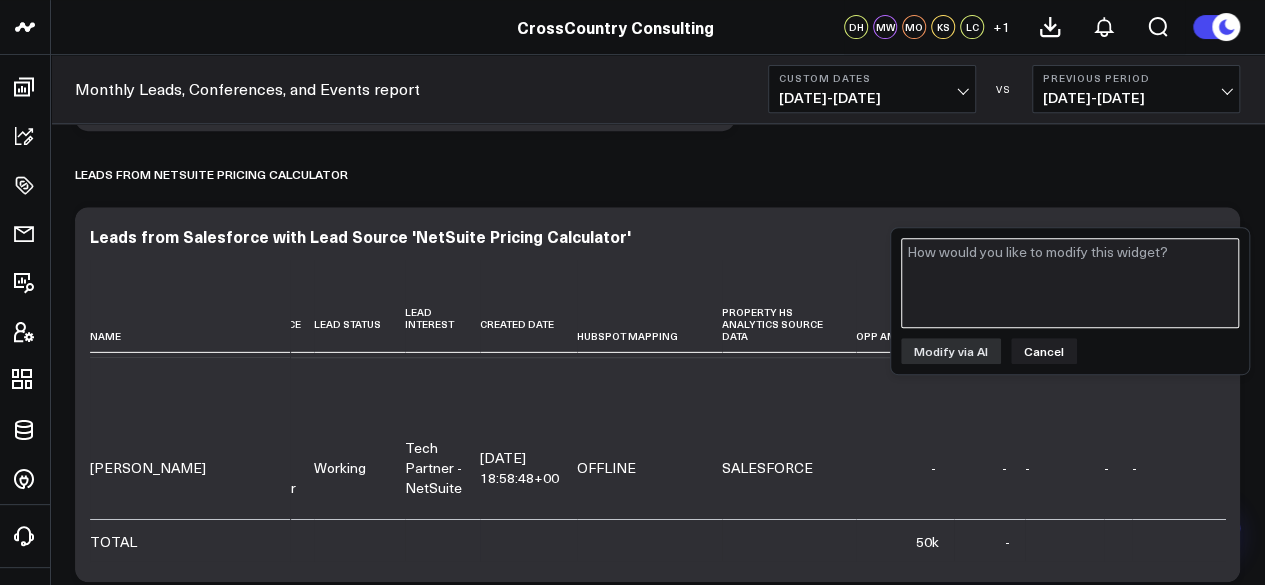click at bounding box center [1070, 283] 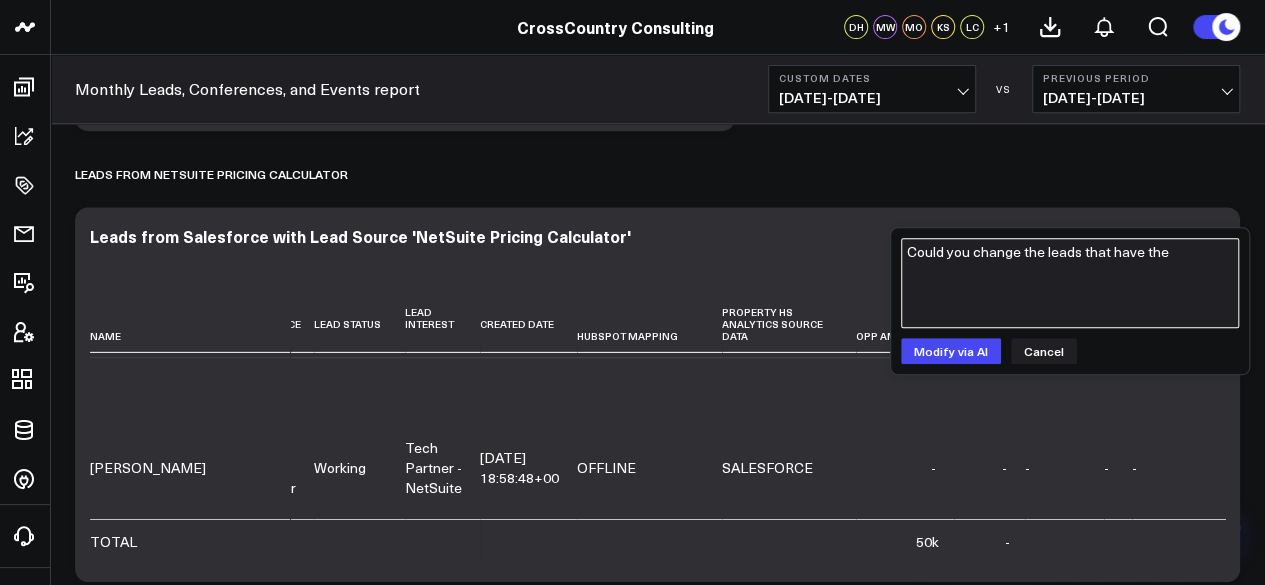 paste on "Property HS Analytics Source Data" 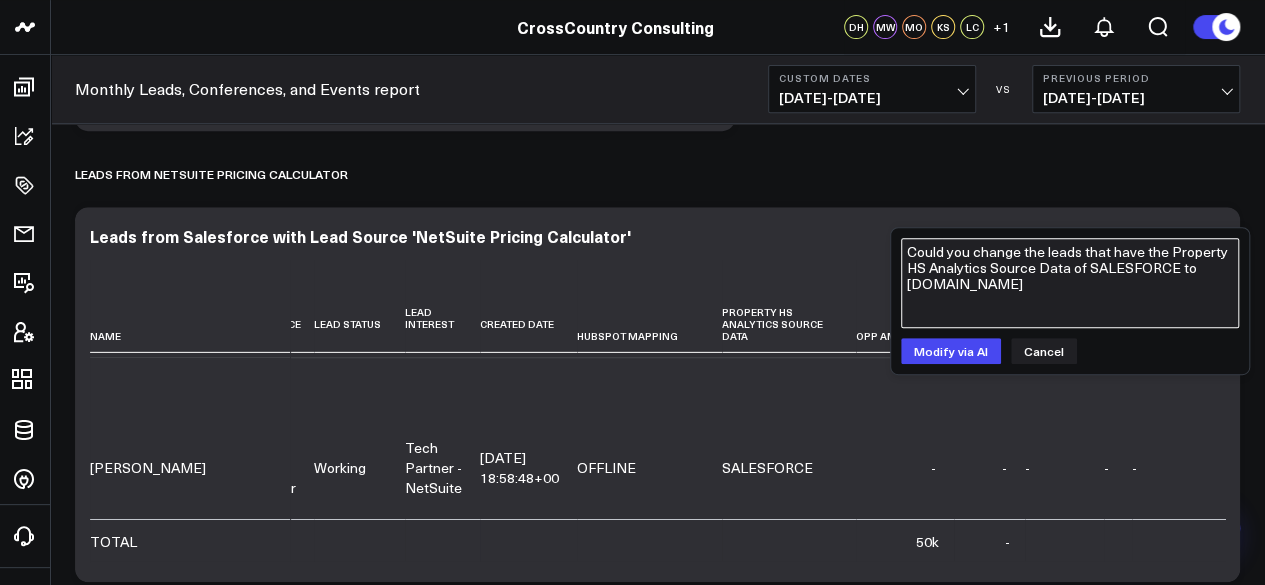 click on "Could you change the leads that have the Property HS Analytics Source Data of SALESFORCE to [DOMAIN_NAME]" at bounding box center (1070, 283) 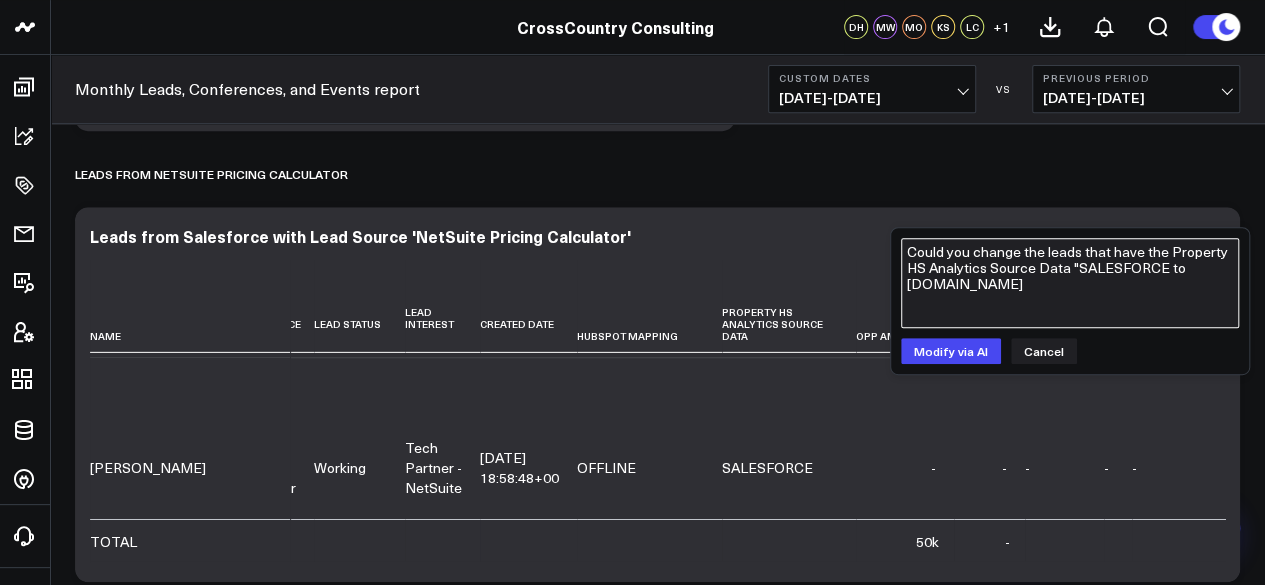 click on "Could you change the leads that have the Property HS Analytics Source Data "SALESFORCE to [DOMAIN_NAME]" at bounding box center (1070, 283) 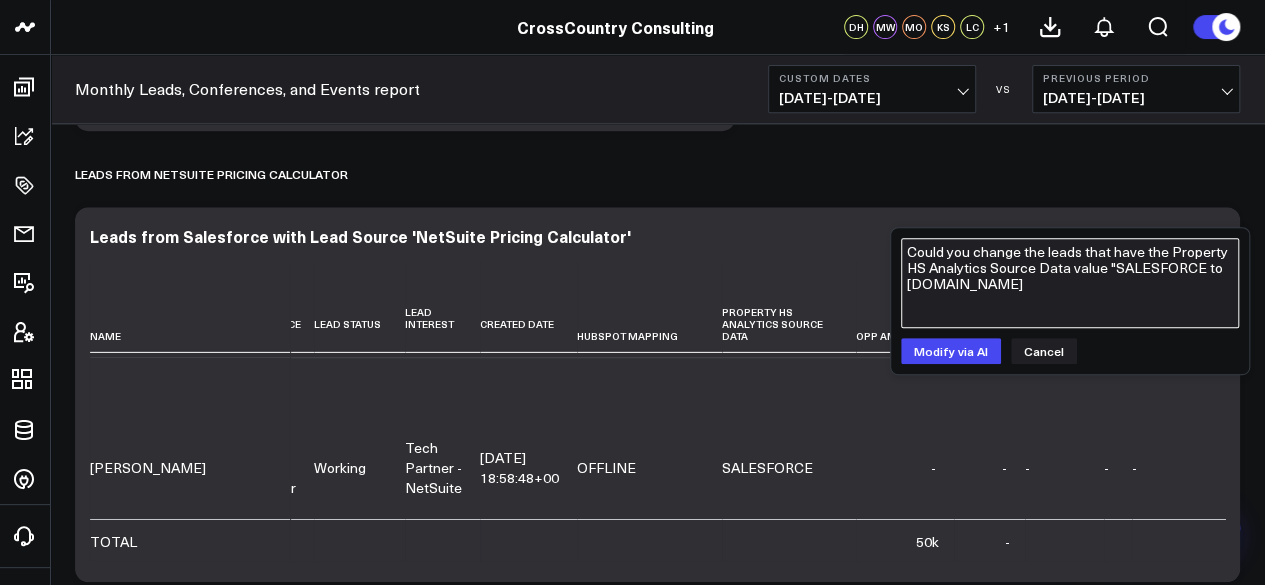 click on "Could you change the leads that have the Property HS Analytics Source Data value "SALESFORCE to [DOMAIN_NAME]" at bounding box center [1070, 283] 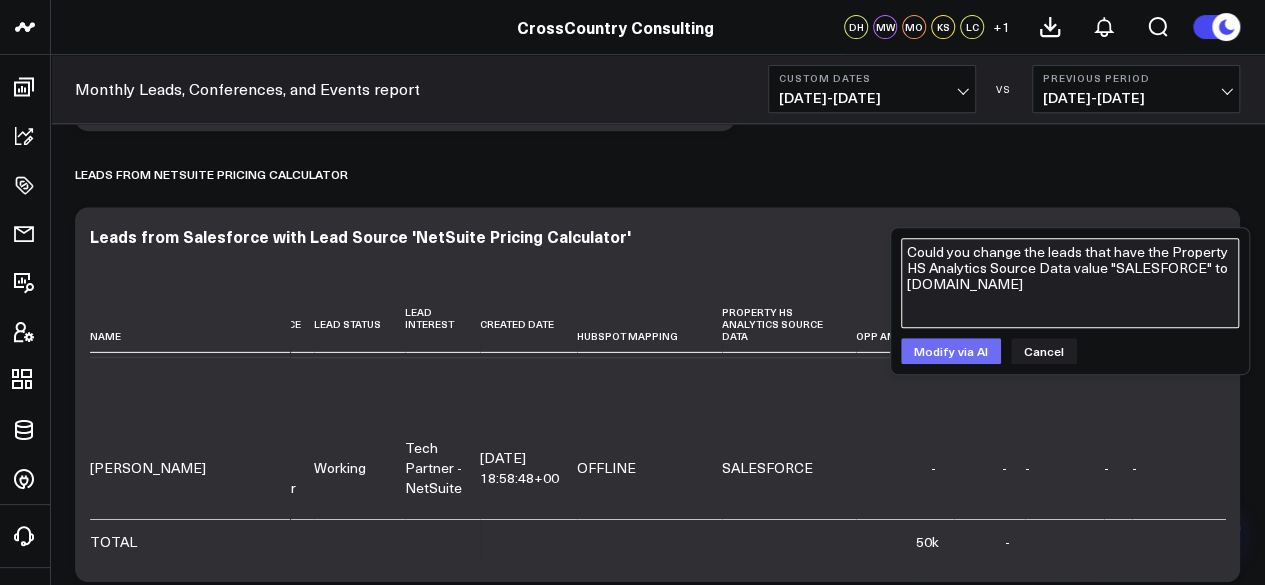 type on "Could you change the leads that have the Property HS Analytics Source Data value "SALESFORCE" to [DOMAIN_NAME]" 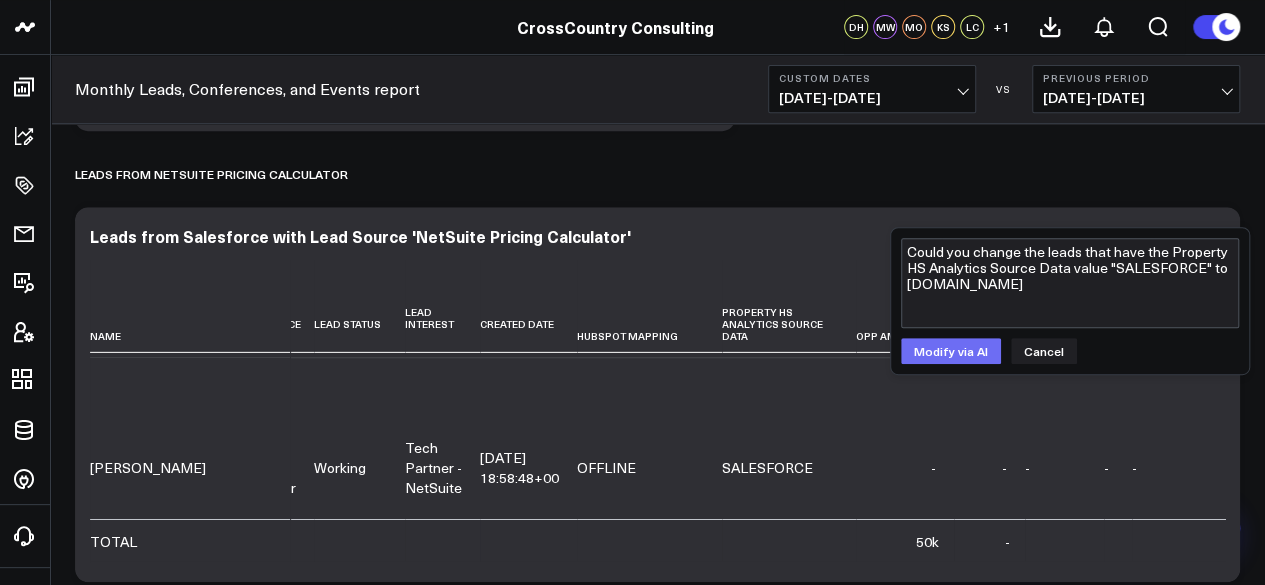click on "Modify via AI" at bounding box center [951, 351] 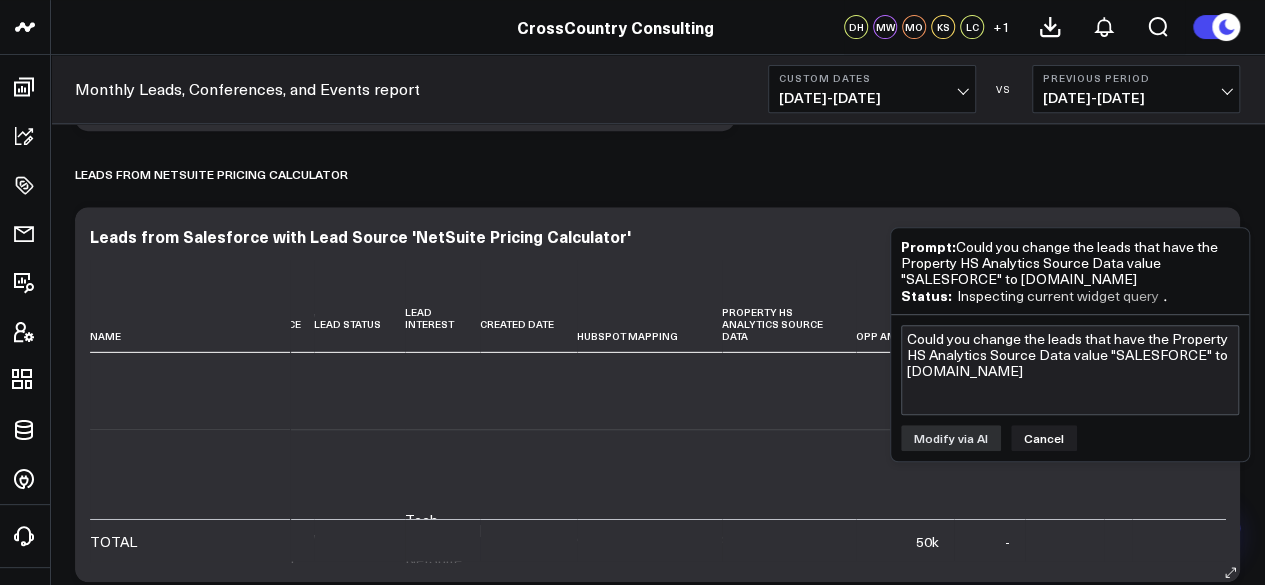 scroll, scrollTop: 22058, scrollLeft: 398, axis: both 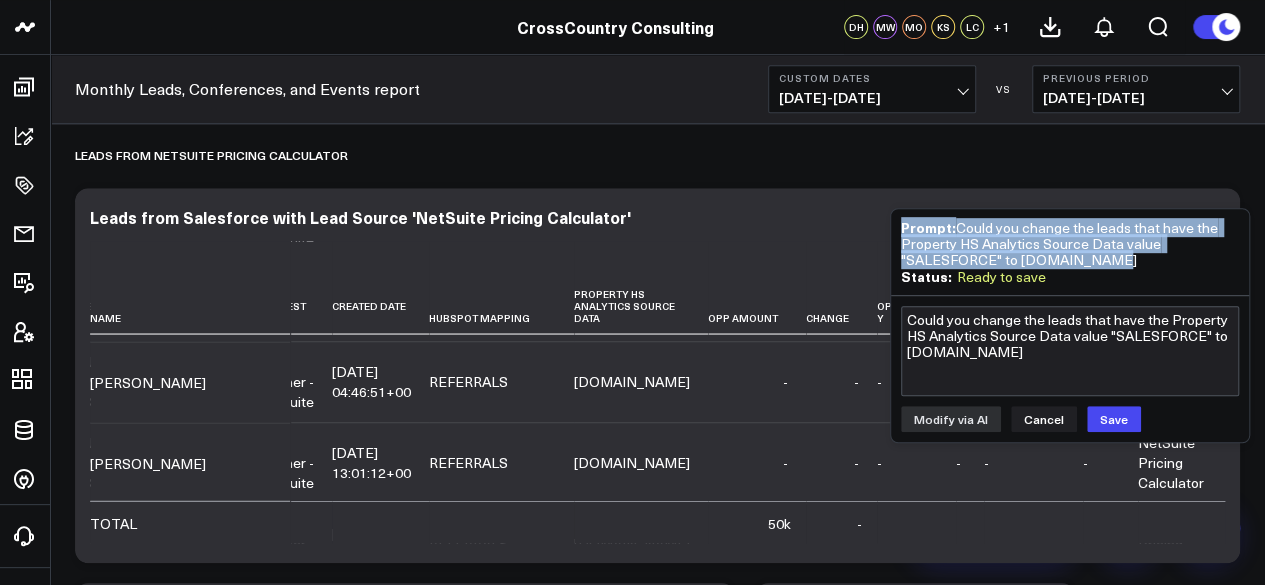 drag, startPoint x: 1147, startPoint y: 265, endPoint x: 896, endPoint y: 228, distance: 253.71243 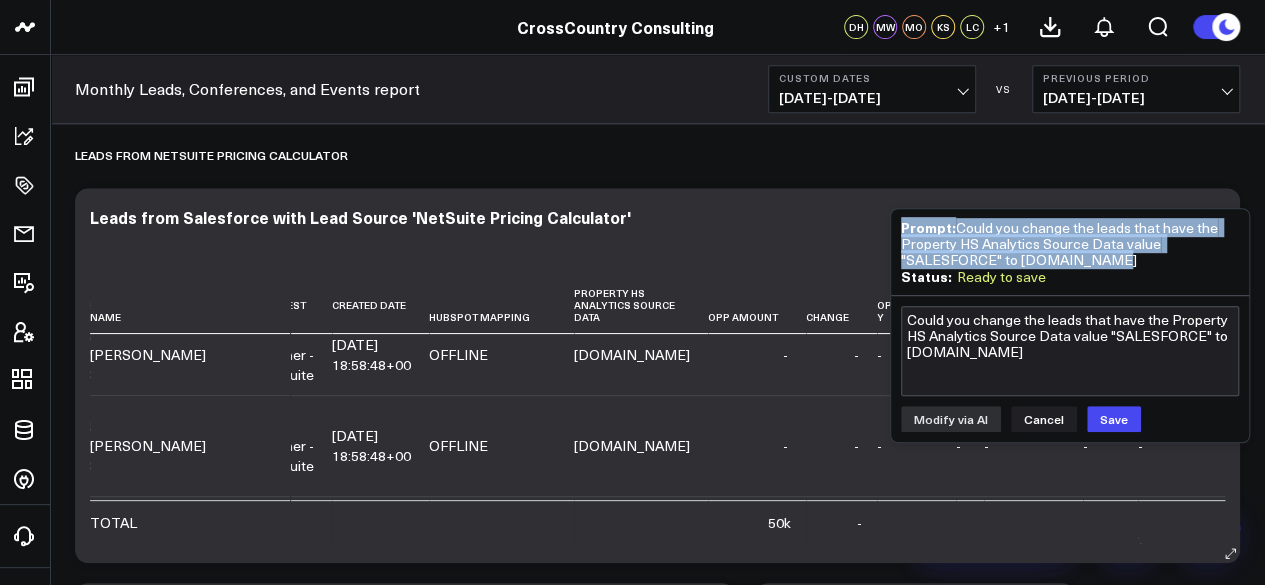 scroll, scrollTop: 15559, scrollLeft: 737, axis: both 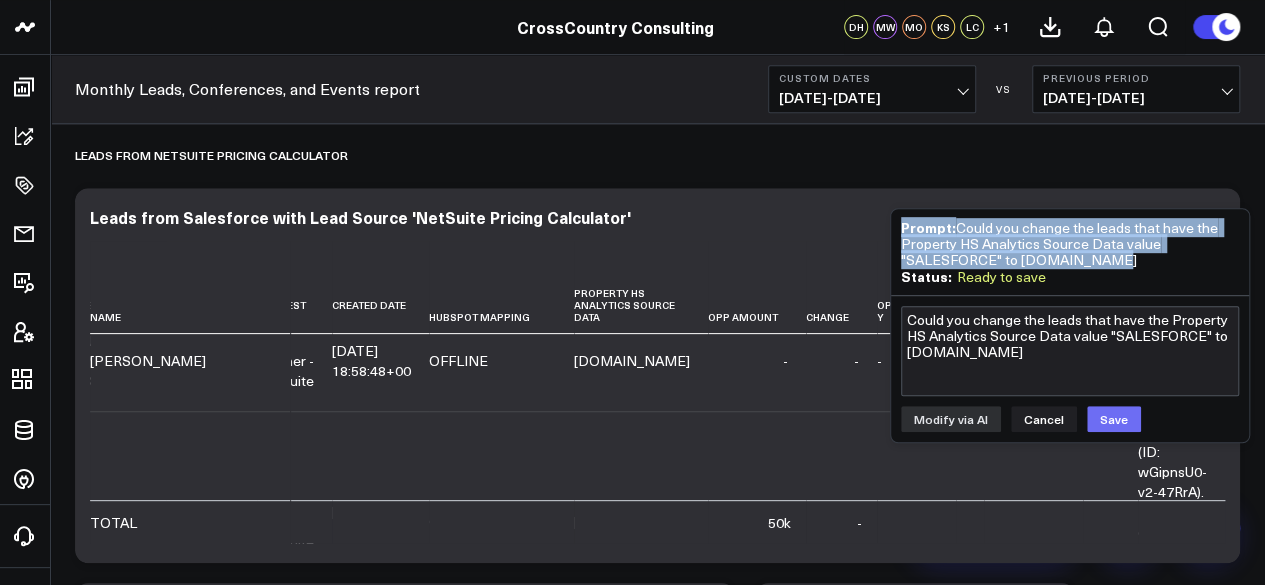 click on "Save" at bounding box center [1114, 419] 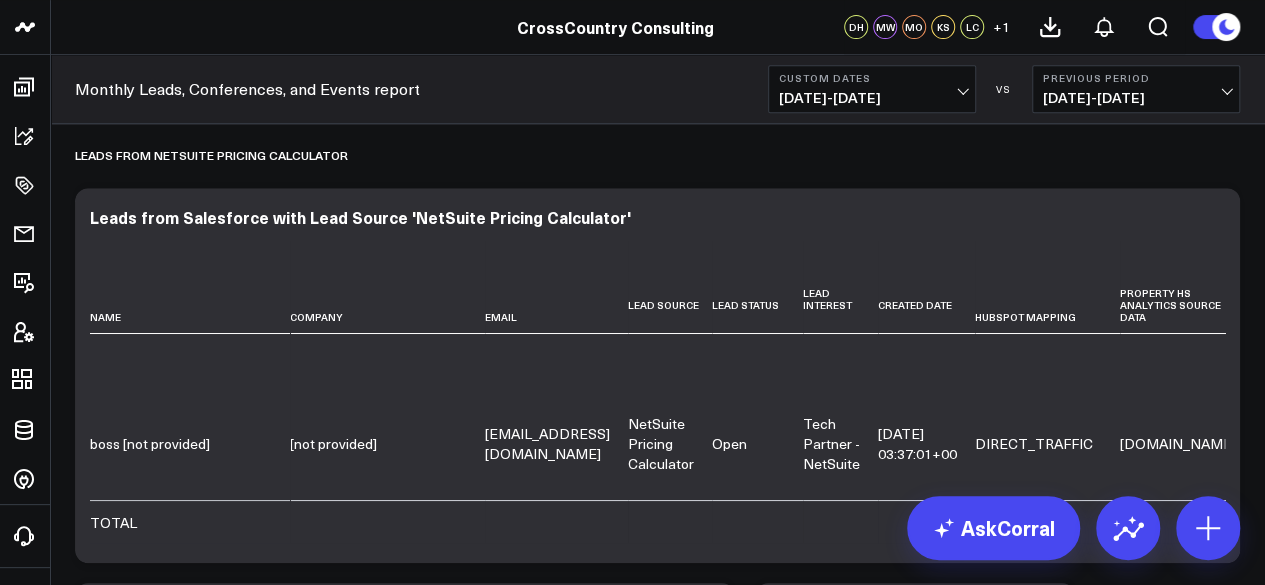 click on "Modify via AI Copy link to widget Ask support Remove Create linked copy Executive Summary Executive Summary (2024) Web Quarterly Report Salesforce Salesforce Marketing Dashboard (2025) Salesforce Marketing Dashboard (2024) Conferences Conferences (2024) Hubspot Hubspot 2024 Sandbox Brand Insights Brand Insights Scoring Updates to 2025 Exec Summary [DATE] (Alina) LinkedIn Ads Campaigns SCS Acquisition (NetSuite) Archive B4 Q1 - Campaign Details B4 Q2 - Campaign Details Gartner CFO - Campaign Details B4 Q3 - Campaign Details Campaigns (2024) Iceberg 2.0 FAST TAS CARE Solution & Audience Metrics (GA4) Web Metrics (GA4) AI & LLM Metrics Google Ads Paid Search Paid Search Campaign Trends LinkedIn Paid Social Marketing Events Ads, Awards, Media, PR Social Media Thought Leadership Thought Leadership (2024) Thought Leadership (2025) FILTER BY Market, Solution, and Tech Partner Monthly Leads, Conferences, and Events report Google Ads Google Search Console Duplicate to Executive Summary Executive Summary (2024) FAST" at bounding box center [657, 3647] 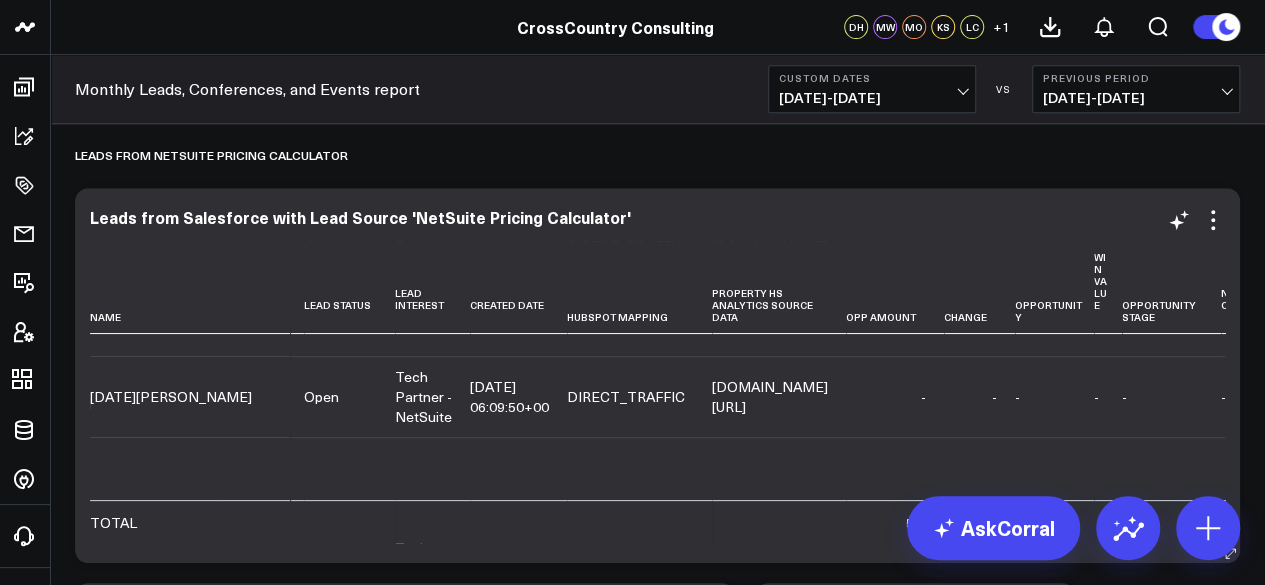 scroll, scrollTop: 0, scrollLeft: 408, axis: horizontal 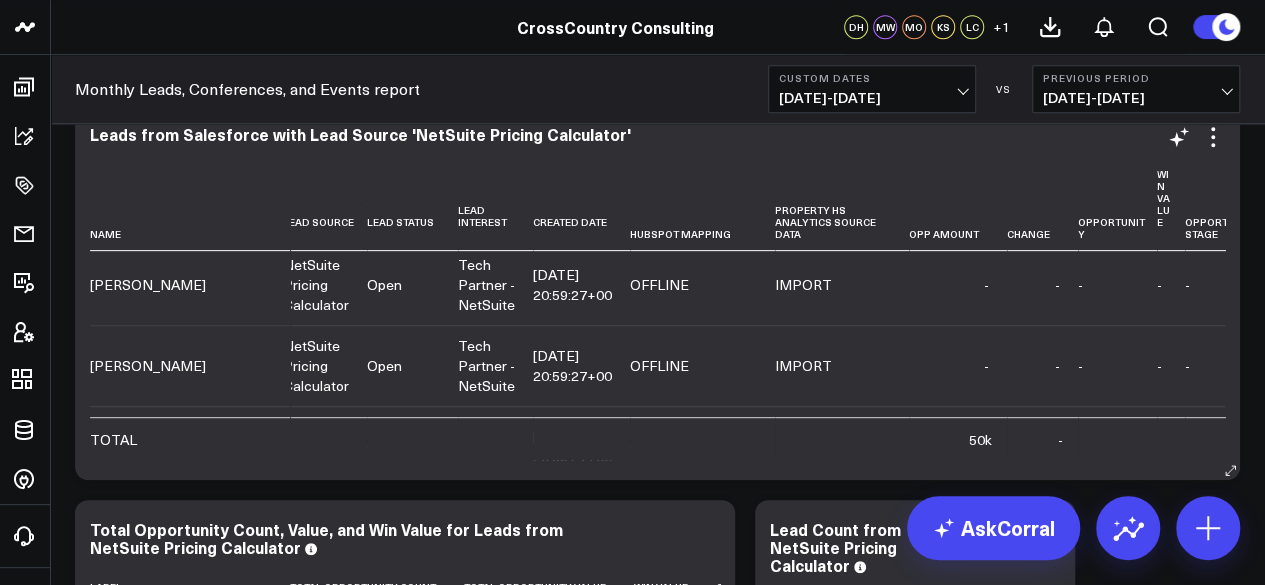 click on "Leads from Salesforce with Lead Source 'NetSuite Pricing Calculator' Name
Company Email Lead Source Lead Status Lead Interest Created Date Hubspot Mapping Property Hs Analytics Source Data Opp Amount Change Opportunity Win Value Opportunity Stage New Client Hubspot Form Name boss [not provided] [not provided] [EMAIL_ADDRESS][DOMAIN_NAME] NetSuite Pricing Calculator Open Tech Partner - NetSuite [DATE] 03:37:01+00 DIRECT_TRAFFIC [DOMAIN_NAME] - - - - - - Typeform (ID: wGipnsU0-v2-47RrA). Fields and questions must be updated on Typeform. [DATE][PERSON_NAME] Madrid Group, Inc. [EMAIL_ADDRESS][DOMAIN_NAME] NetSuite Pricing Calculator Open Tech Partner - NetSuite [DATE] 06:09:50+00 DIRECT_TRAFFIC [DOMAIN_NAME][URL] - - - - - - NetSuite Pricing Calculator [PERSON_NAME] [not provided] [EMAIL_ADDRESS][PERSON_NAME][DOMAIN_NAME] NetSuite Pricing Calculator Open - - - - - -" at bounding box center (657, 292) 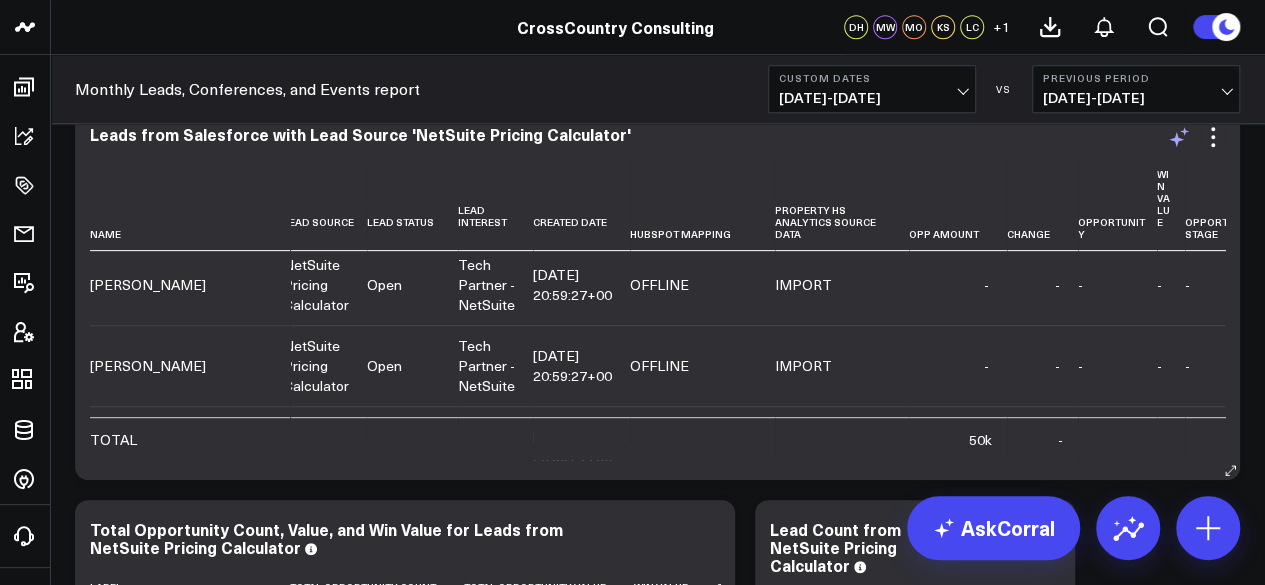 click 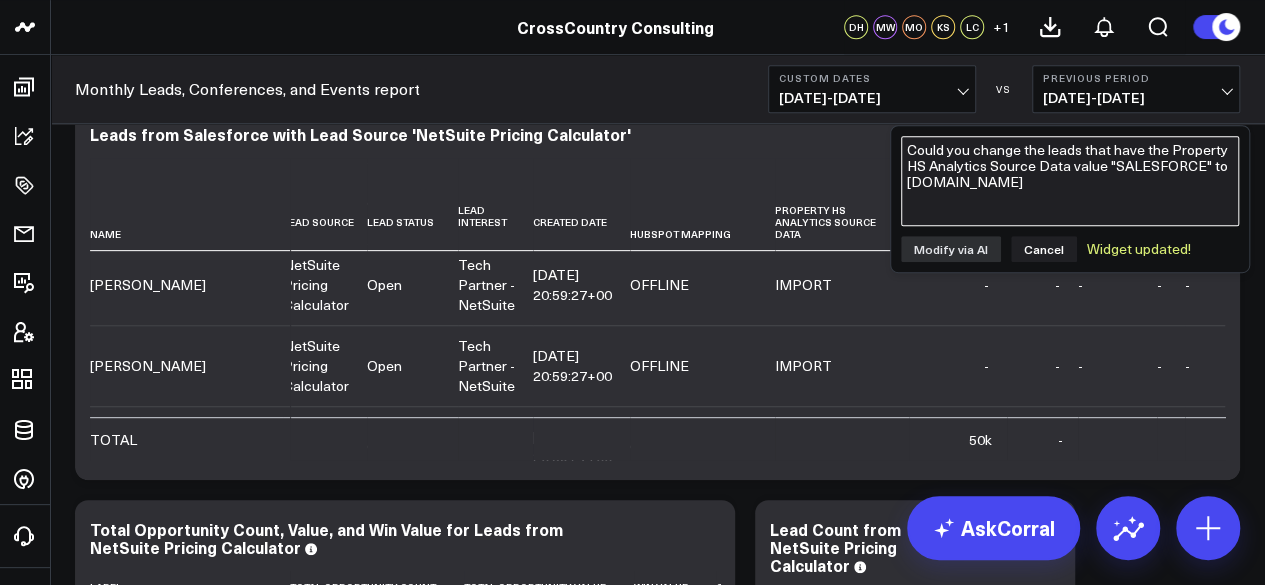 click on "Could you change the leads that have the Property HS Analytics Source Data value "SALESFORCE" to [DOMAIN_NAME]" at bounding box center [1070, 181] 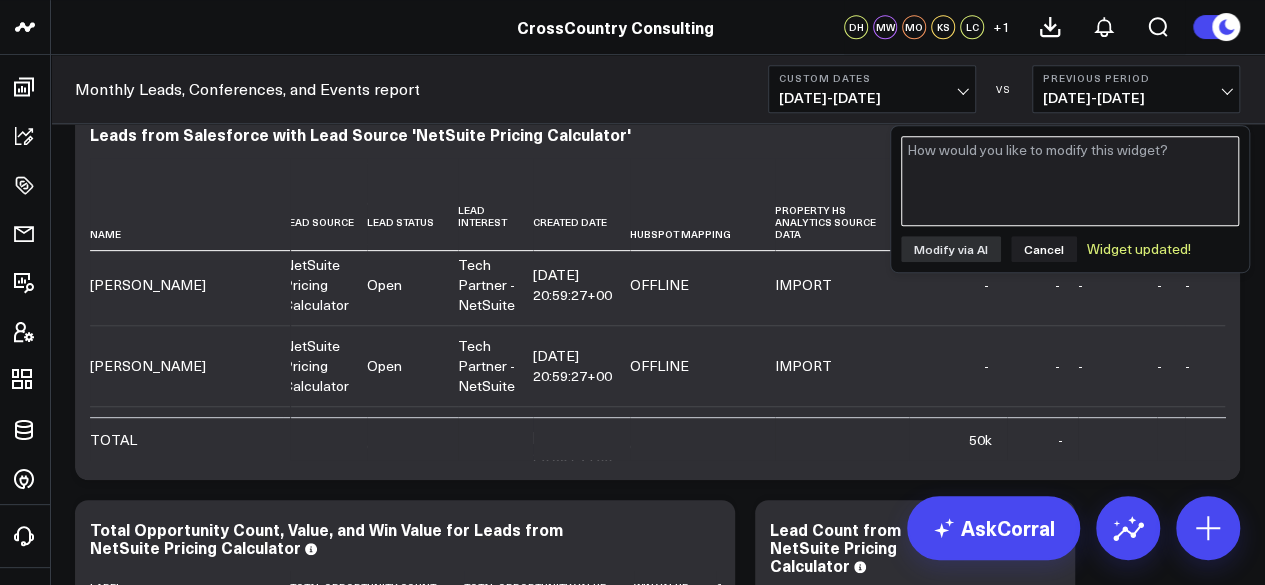 paste on "Prompt: Could you change the leads that have the Property HS Analytics Source Data value "SALESFORCE" to [DOMAIN_NAME]" 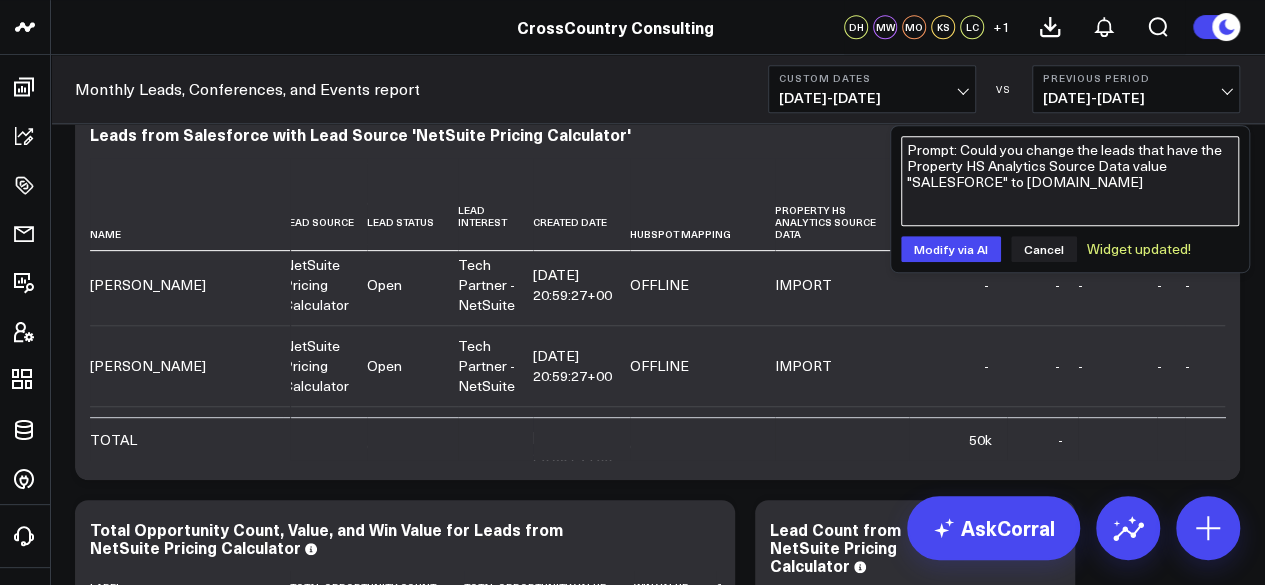 click on "Prompt: Could you change the leads that have the Property HS Analytics Source Data value "SALESFORCE" to [DOMAIN_NAME]" at bounding box center (1070, 181) 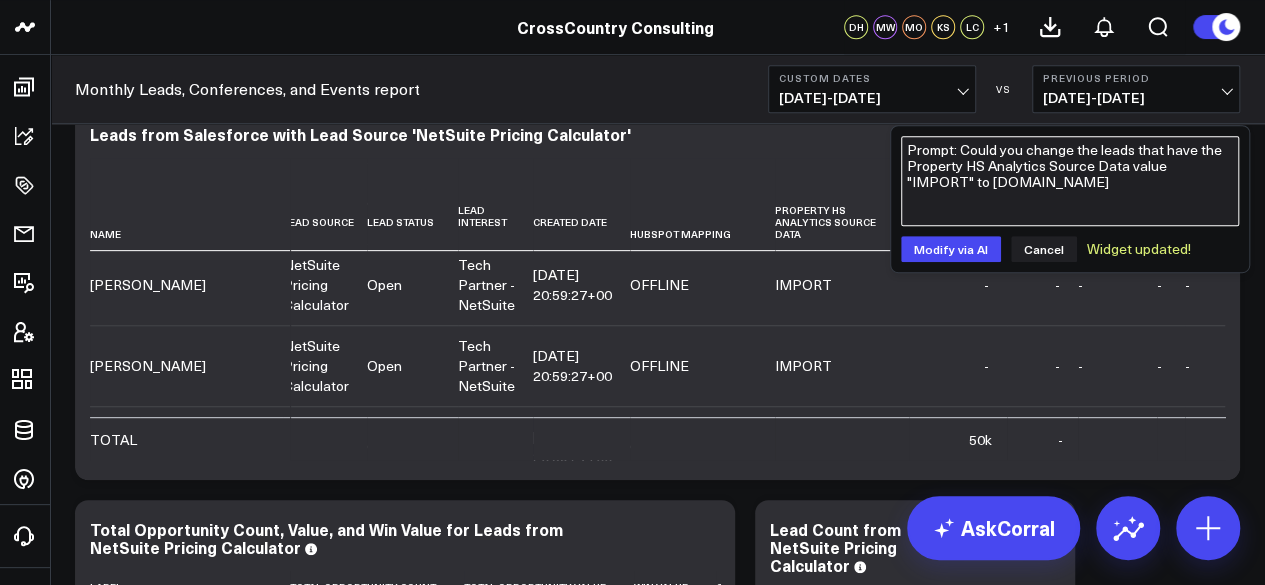click on "Prompt: Could you change the leads that have the Property HS Analytics Source Data value "IMPORT" to [DOMAIN_NAME]" at bounding box center [1070, 181] 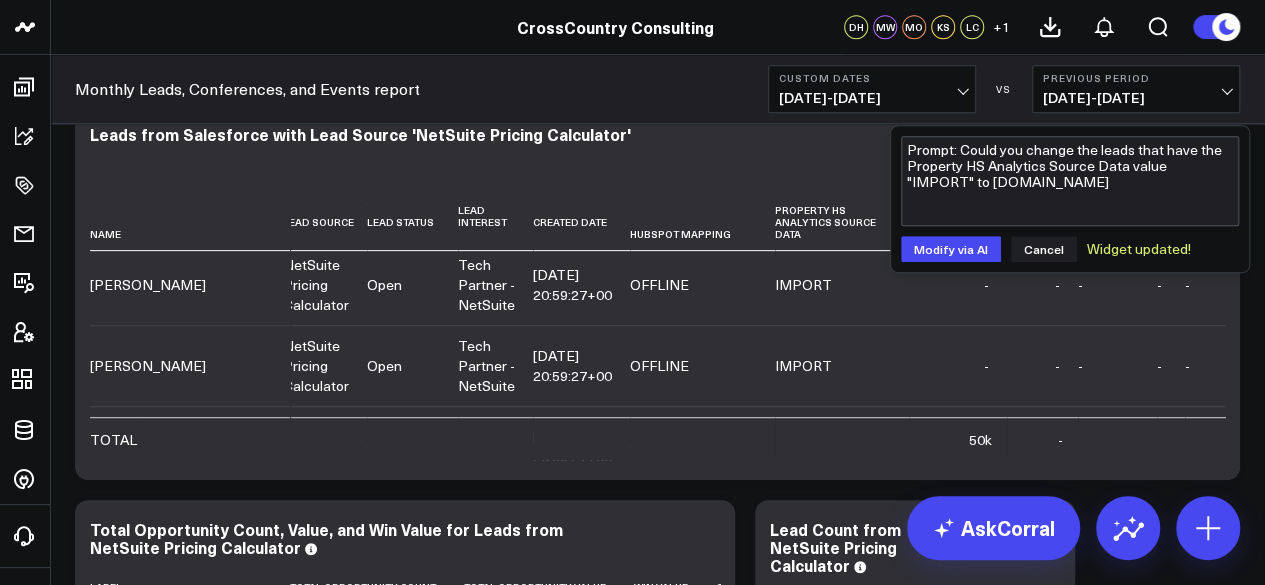 click on "Prompt: Could you change the leads that have the Property HS Analytics Source Data value "IMPORT" to [DOMAIN_NAME] Modify via AI Cancel Widget updated!" at bounding box center (1070, 199) 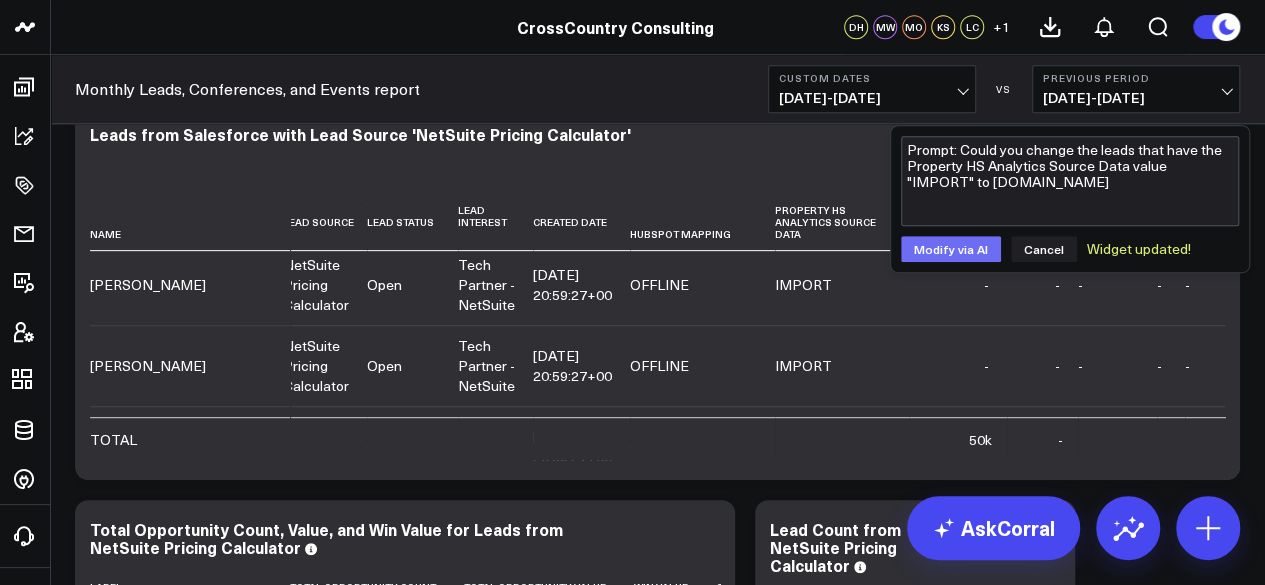 click on "Modify via AI" at bounding box center (951, 249) 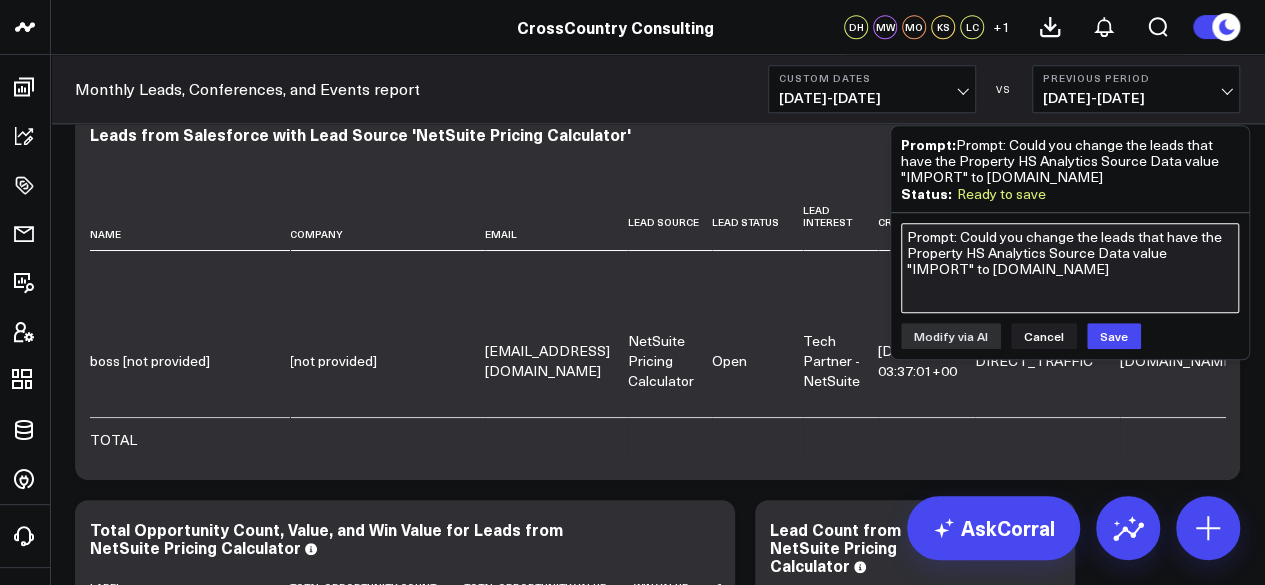click on "Prompt: Could you change the leads that have the Property HS Analytics Source Data value "IMPORT" to [DOMAIN_NAME]" at bounding box center (1070, 268) 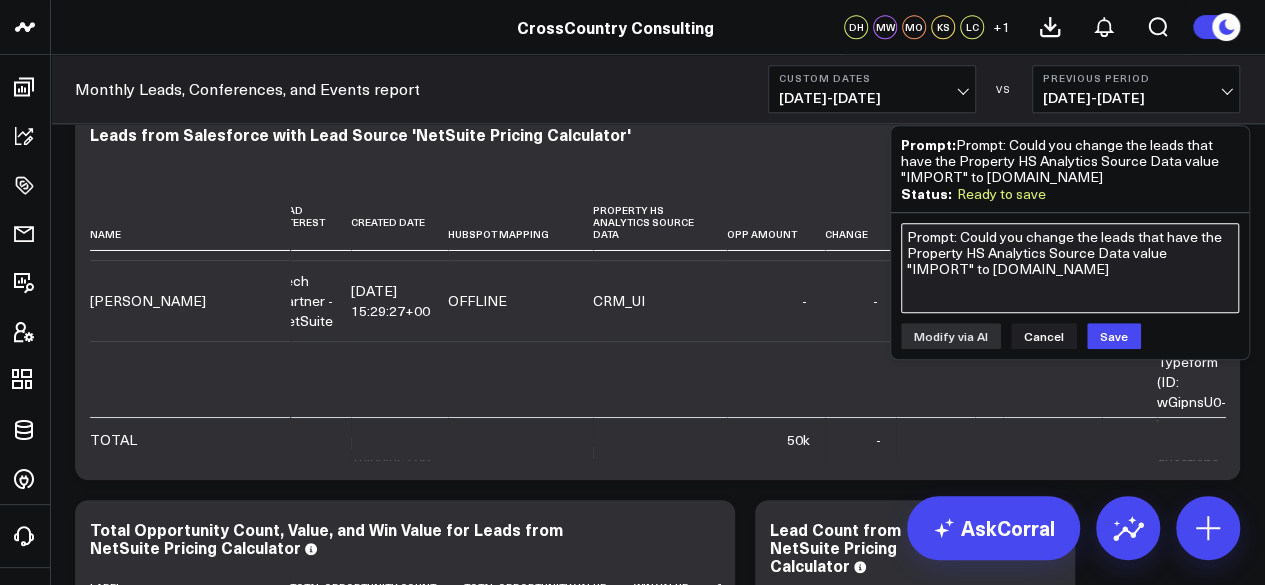 scroll, scrollTop: 11133, scrollLeft: 527, axis: both 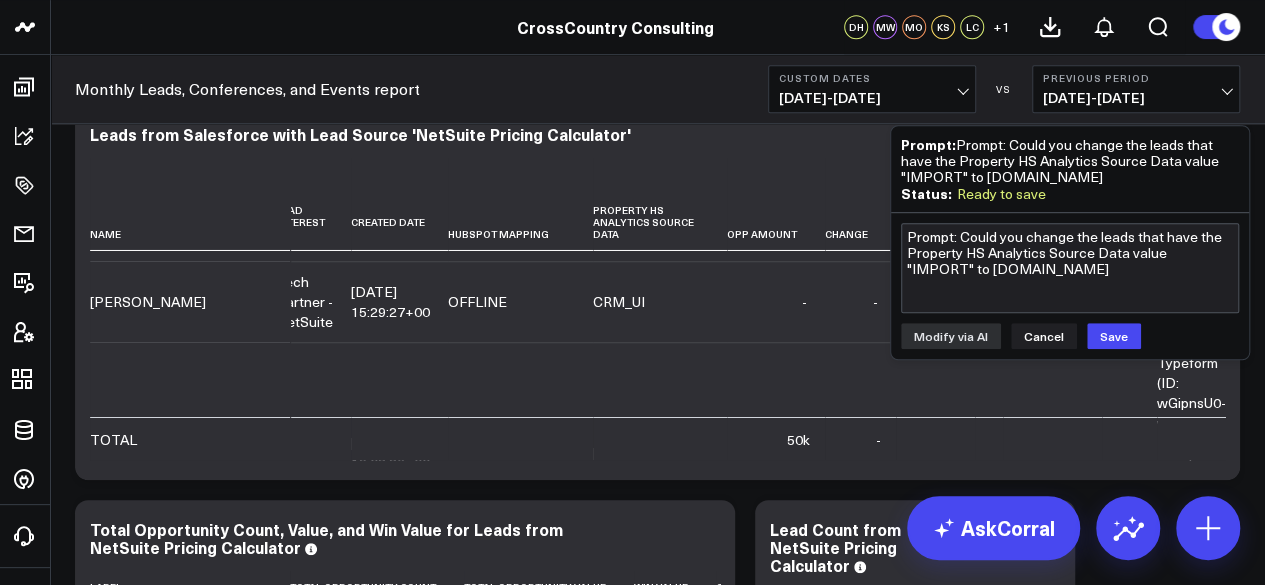 click on "Prompt:  Prompt: Could you change the leads that have the Property HS Analytics Source Data value "IMPORT" to [DOMAIN_NAME]" at bounding box center (1070, 160) 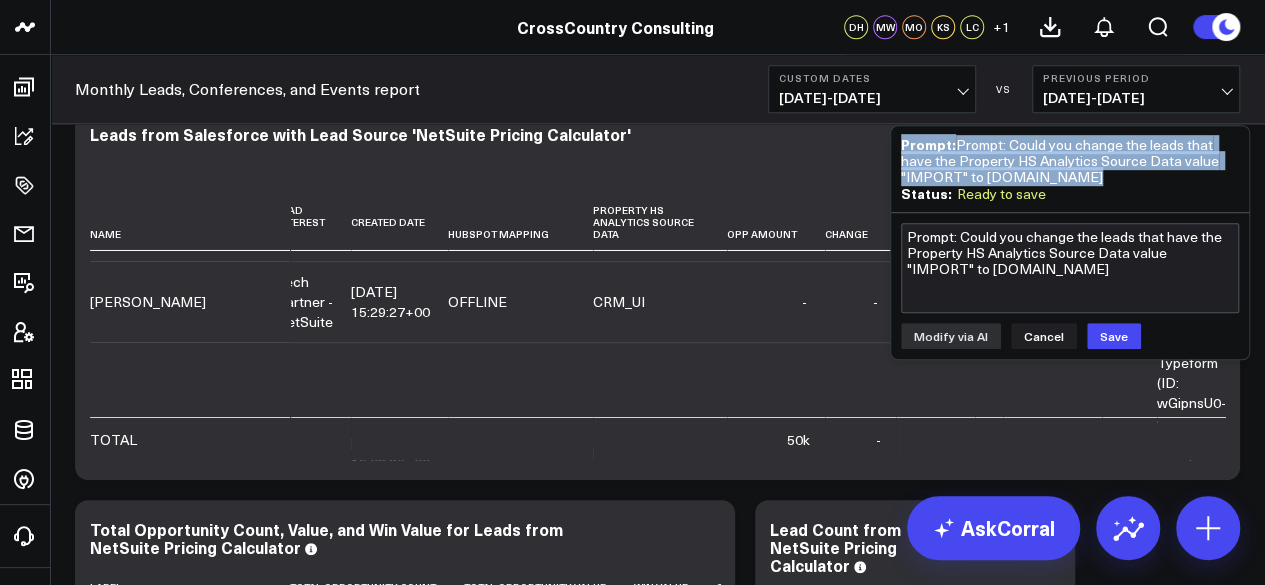 click on "Prompt:  Prompt: Could you change the leads that have the Property HS Analytics Source Data value "IMPORT" to [DOMAIN_NAME]" at bounding box center (1070, 160) 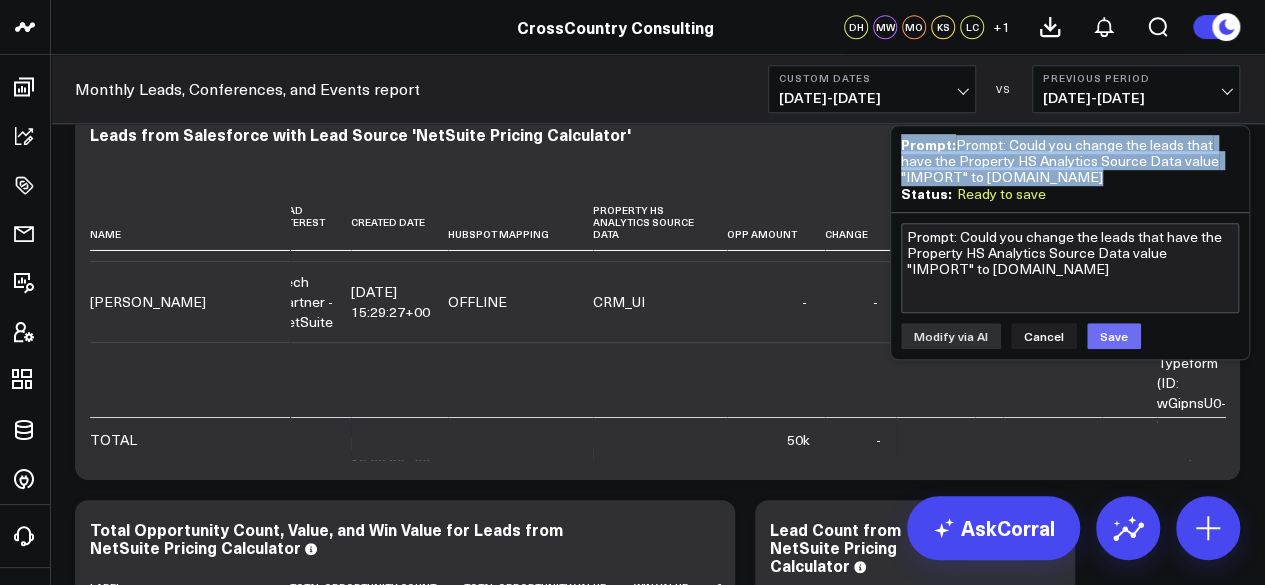 click on "Save" at bounding box center [1114, 336] 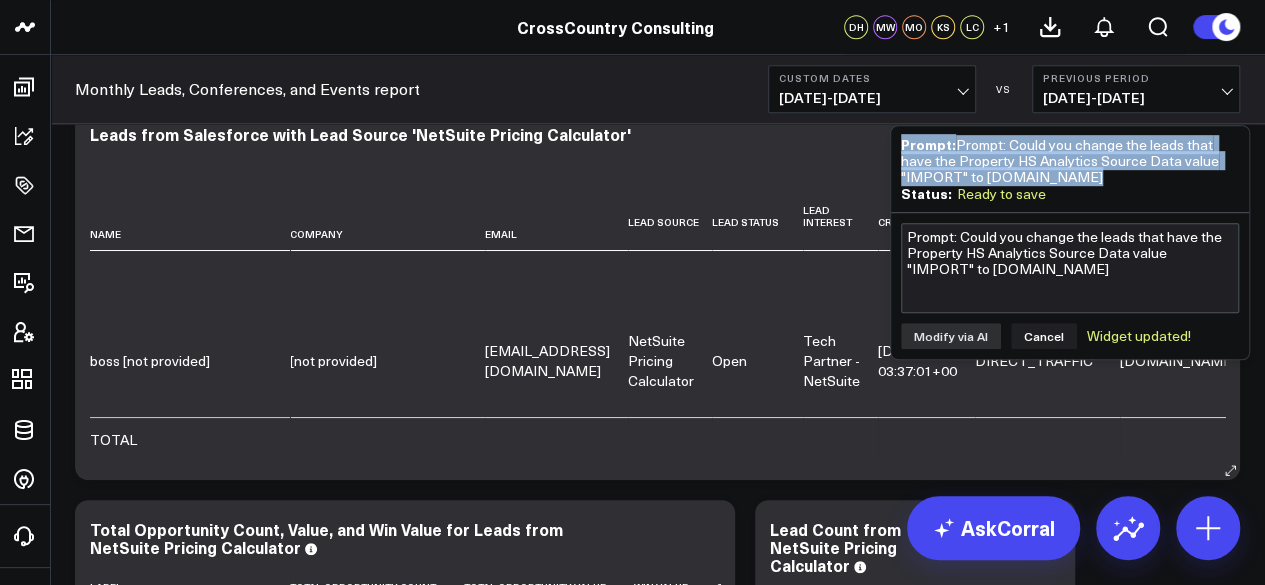 click on "Leads from Salesforce with Lead Source 'NetSuite Pricing Calculator'" at bounding box center [657, 136] 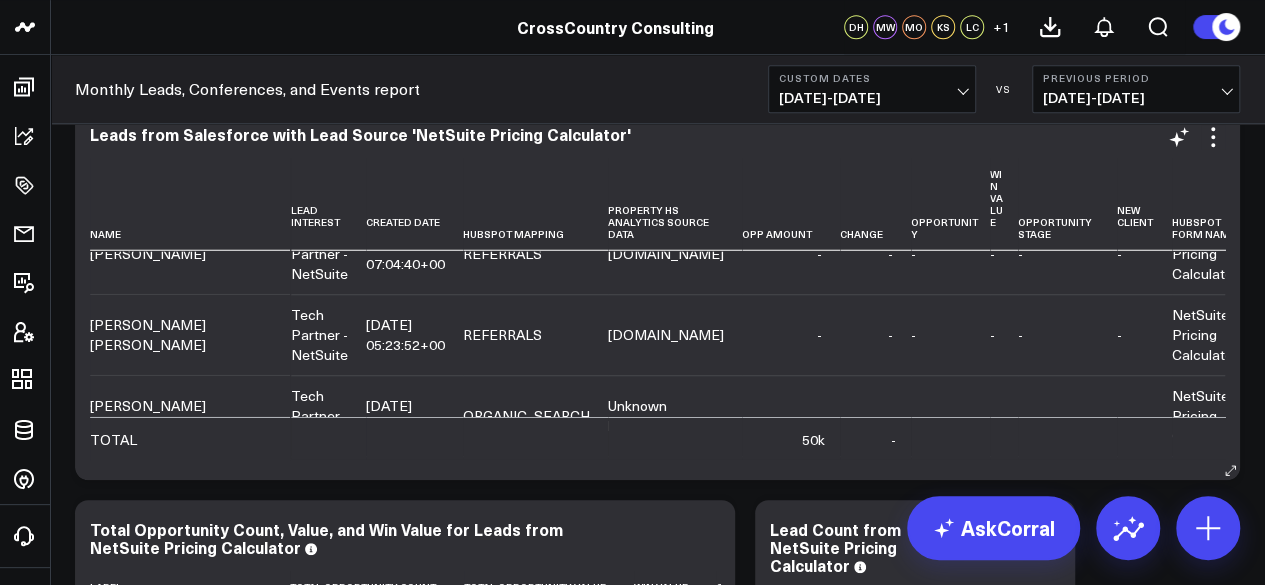 scroll, scrollTop: 25500, scrollLeft: 512, axis: both 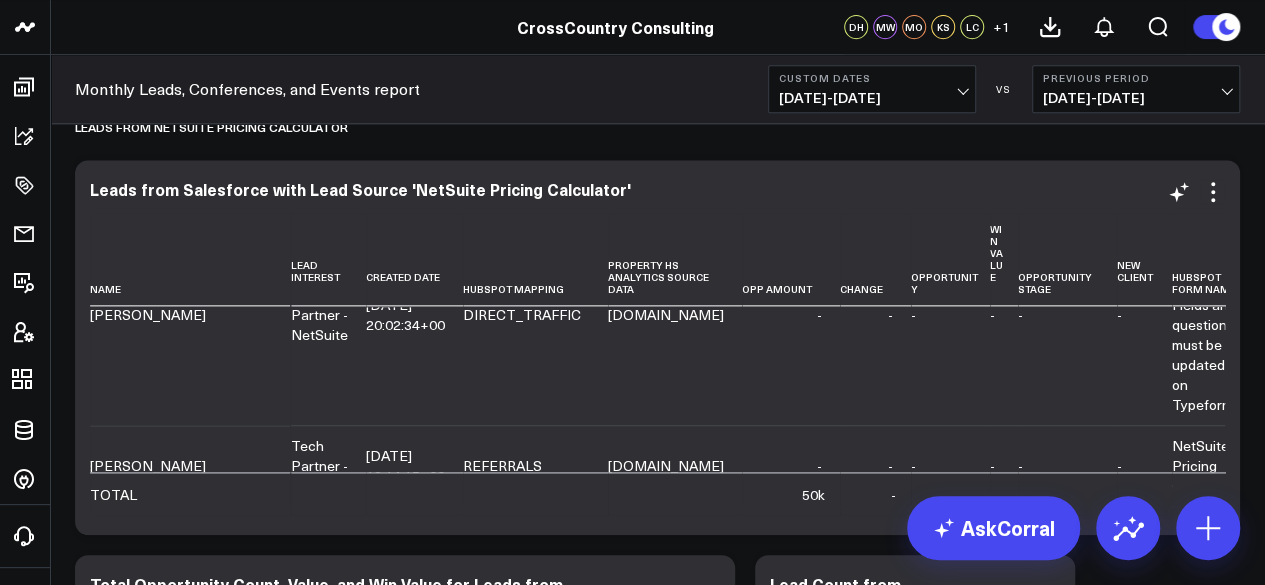 click on "[DOMAIN_NAME]" at bounding box center [675, 314] 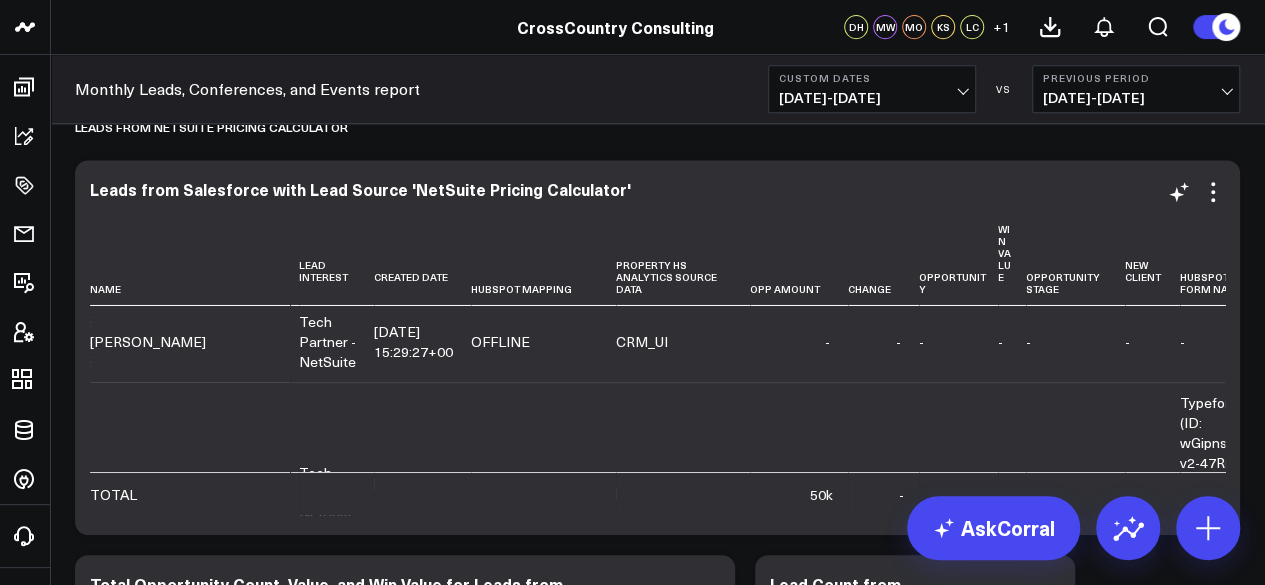 scroll, scrollTop: 11150, scrollLeft: 504, axis: both 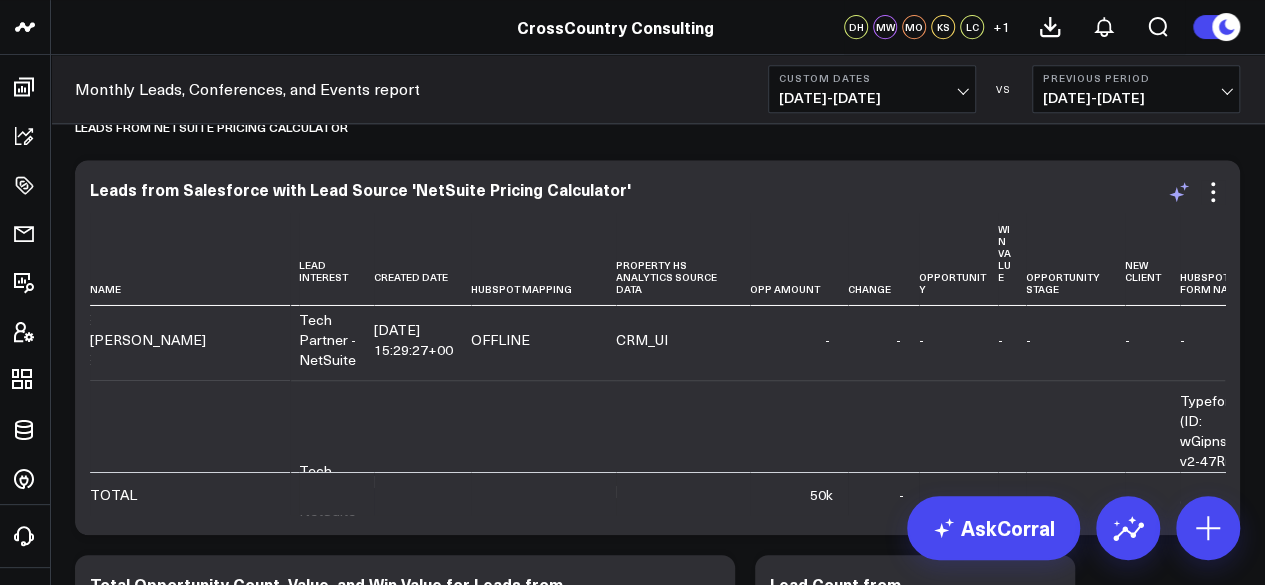 click 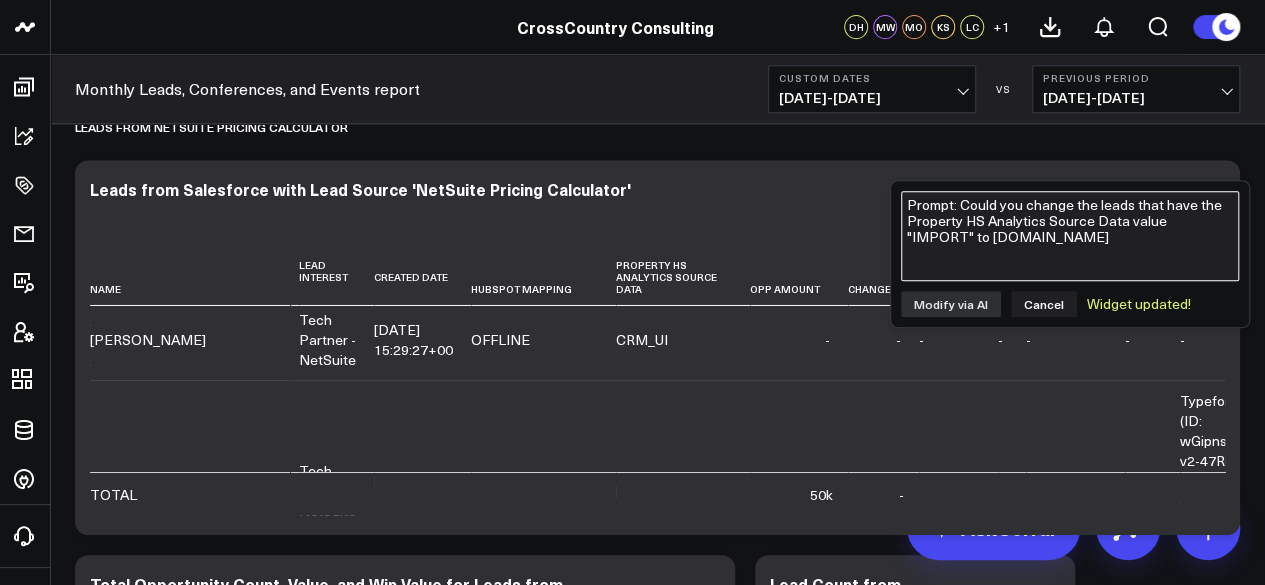 click on "Prompt: Could you change the leads that have the Property HS Analytics Source Data value "IMPORT" to [DOMAIN_NAME]" at bounding box center (1070, 236) 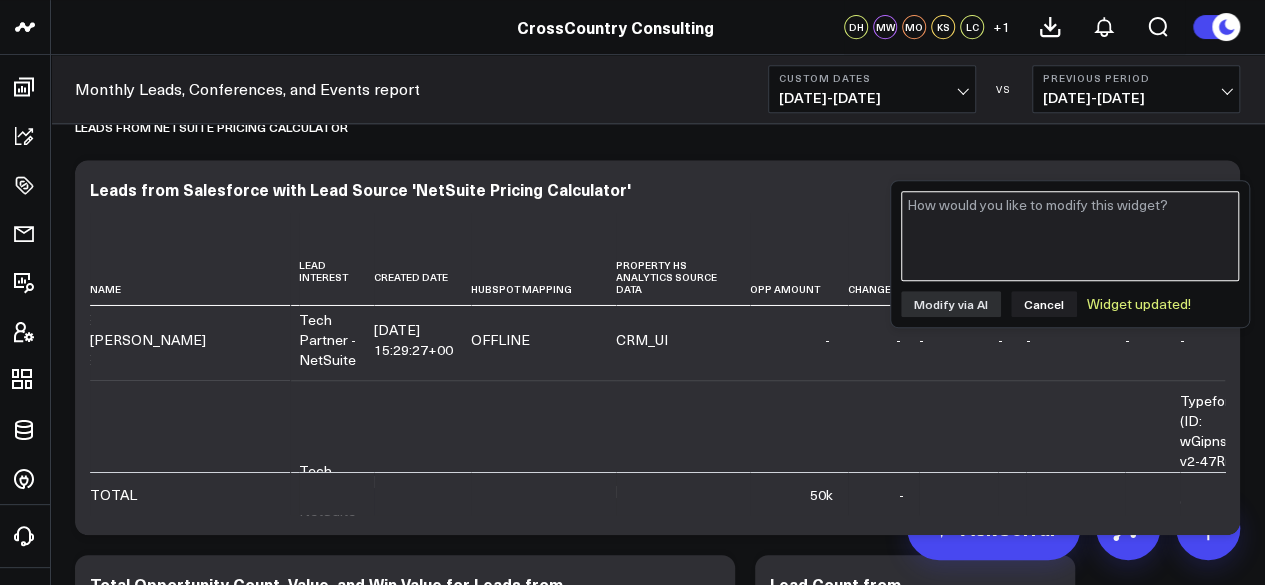 paste on "Prompt: Prompt: Could you change the leads that have the Property HS Analytics Source Data value "IMPORT" to [DOMAIN_NAME]" 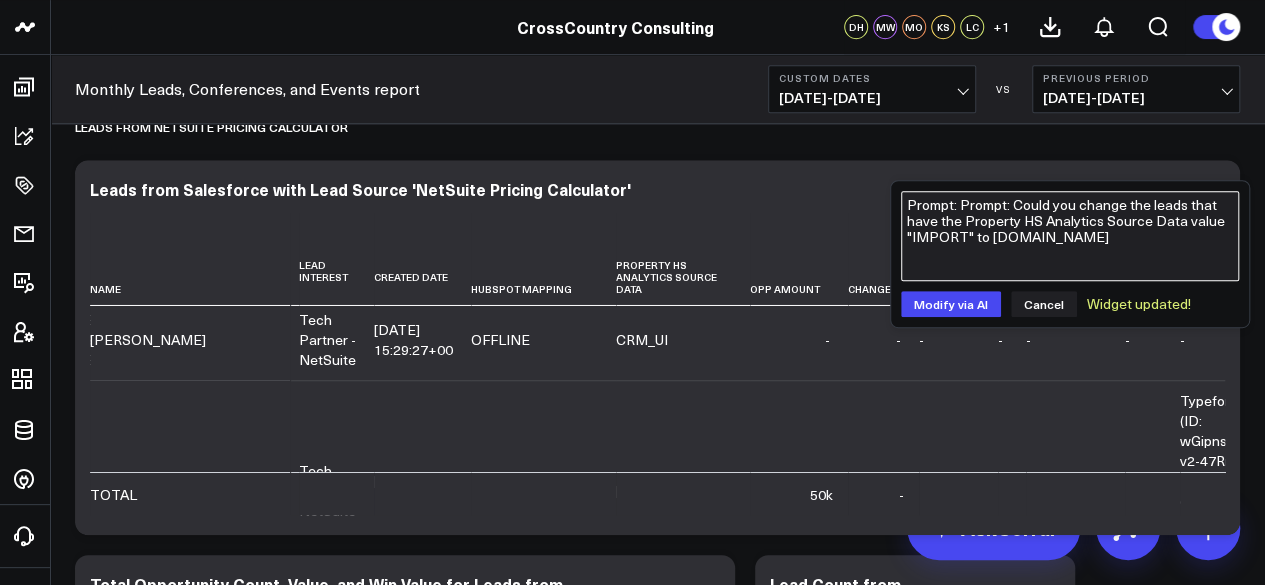 click on "Prompt: Prompt: Could you change the leads that have the Property HS Analytics Source Data value "IMPORT" to [DOMAIN_NAME]" at bounding box center [1070, 236] 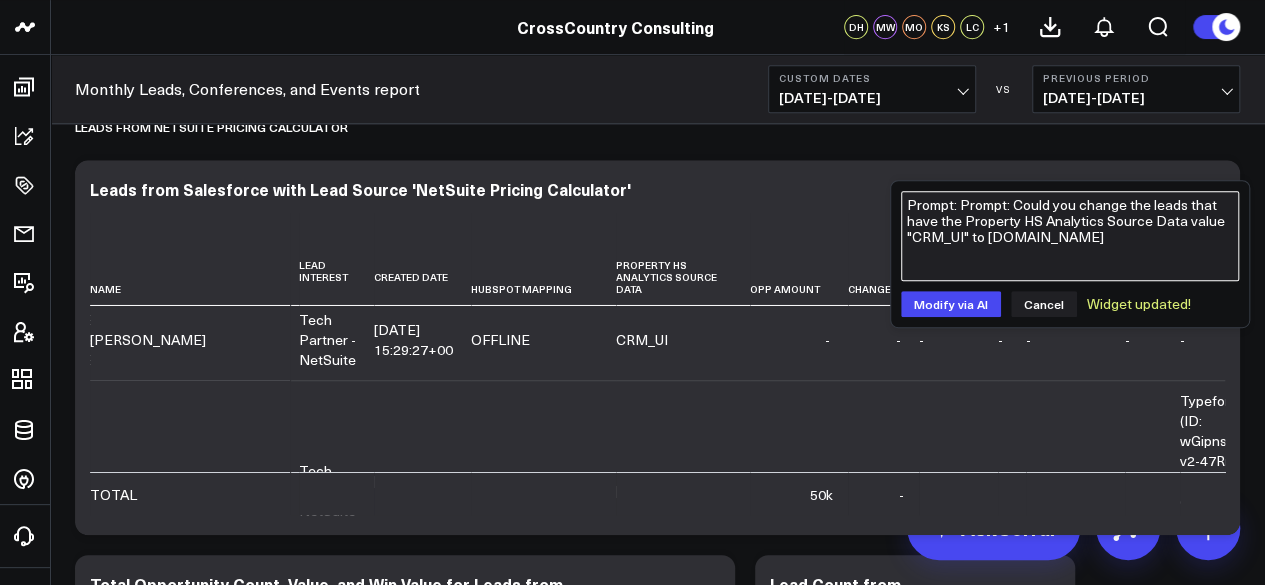 click on "Prompt: Prompt: Could you change the leads that have the Property HS Analytics Source Data value "CRM_UI" to [DOMAIN_NAME]" at bounding box center (1070, 236) 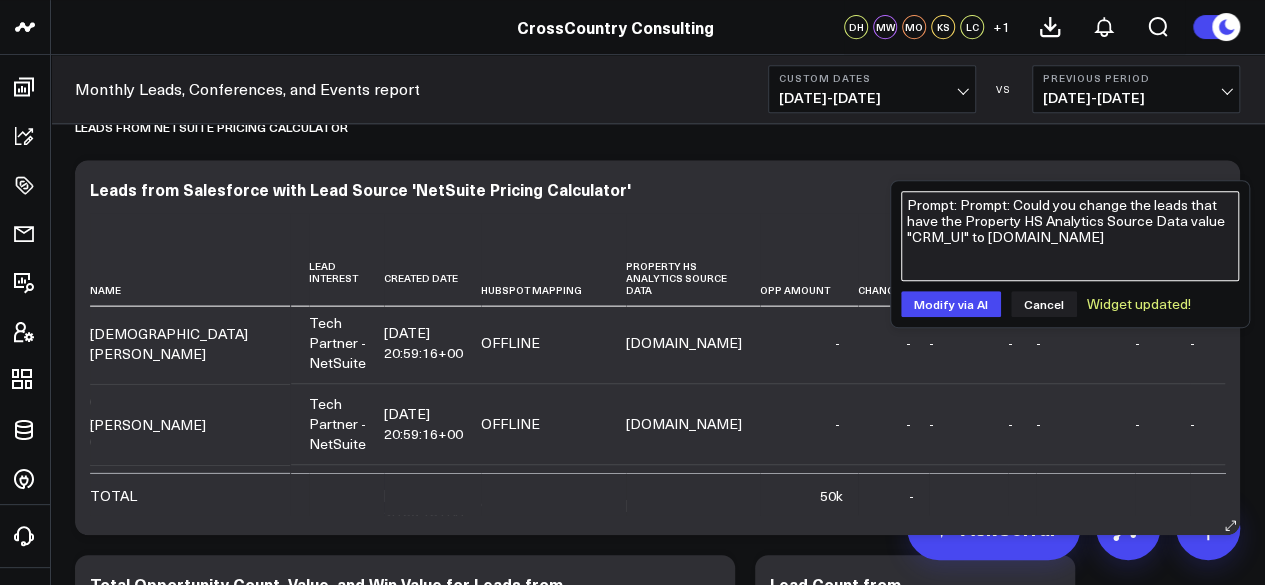 scroll, scrollTop: 9876, scrollLeft: 494, axis: both 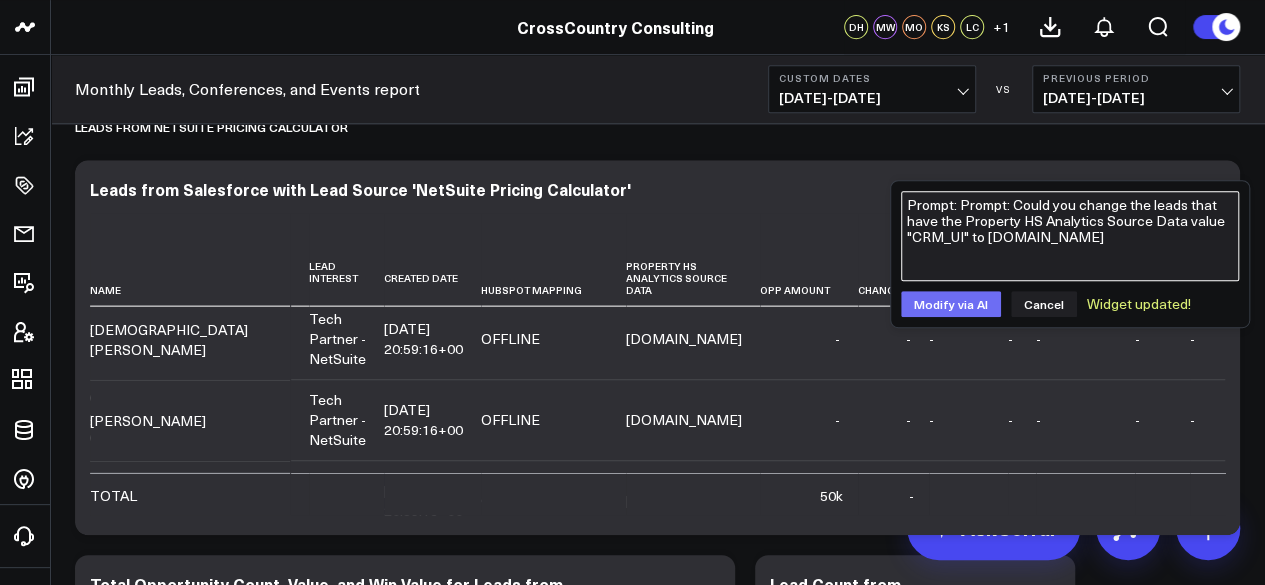 type on "Prompt: Prompt: Could you change the leads that have the Property HS Analytics Source Data value "CRM_UI" to [DOMAIN_NAME]" 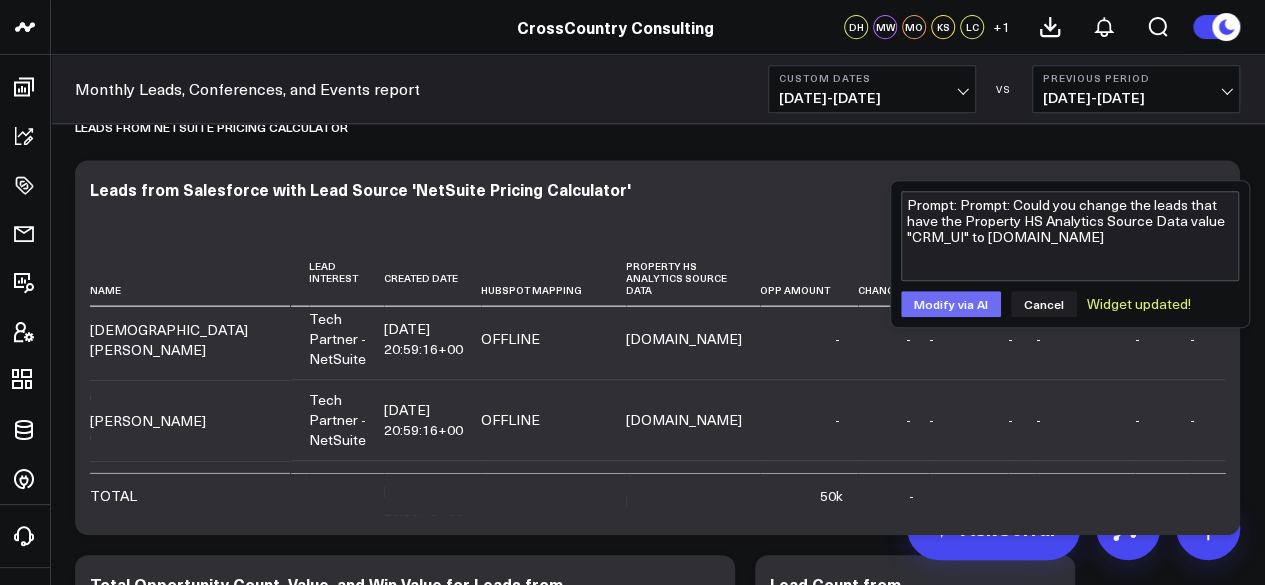 click on "Modify via AI" at bounding box center [951, 304] 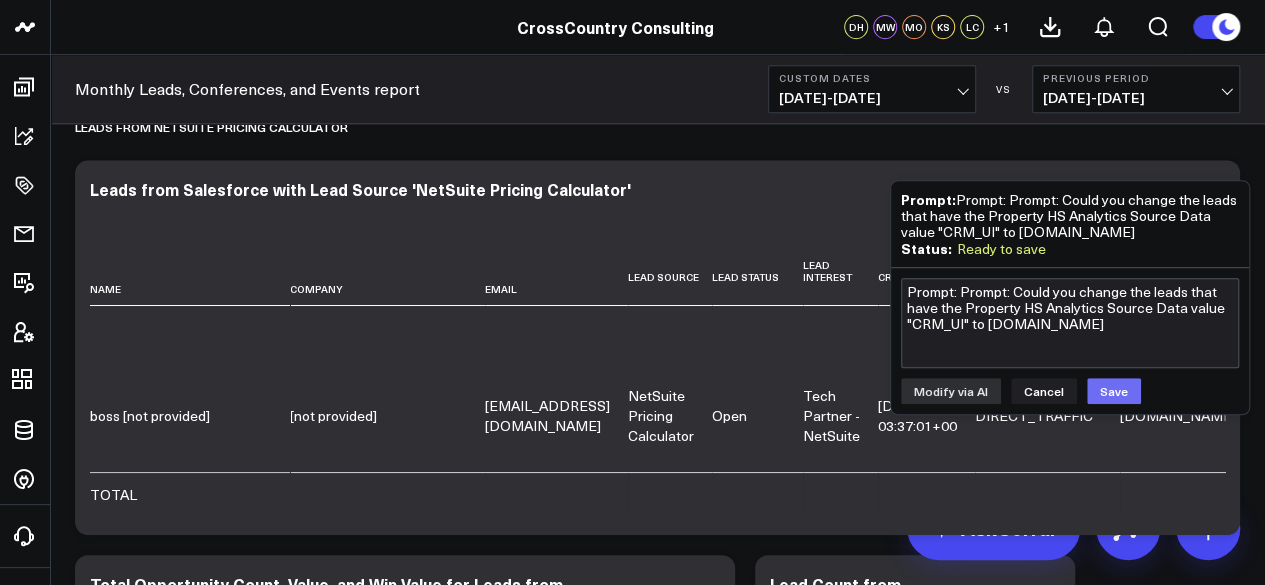 click on "Save" at bounding box center [1114, 391] 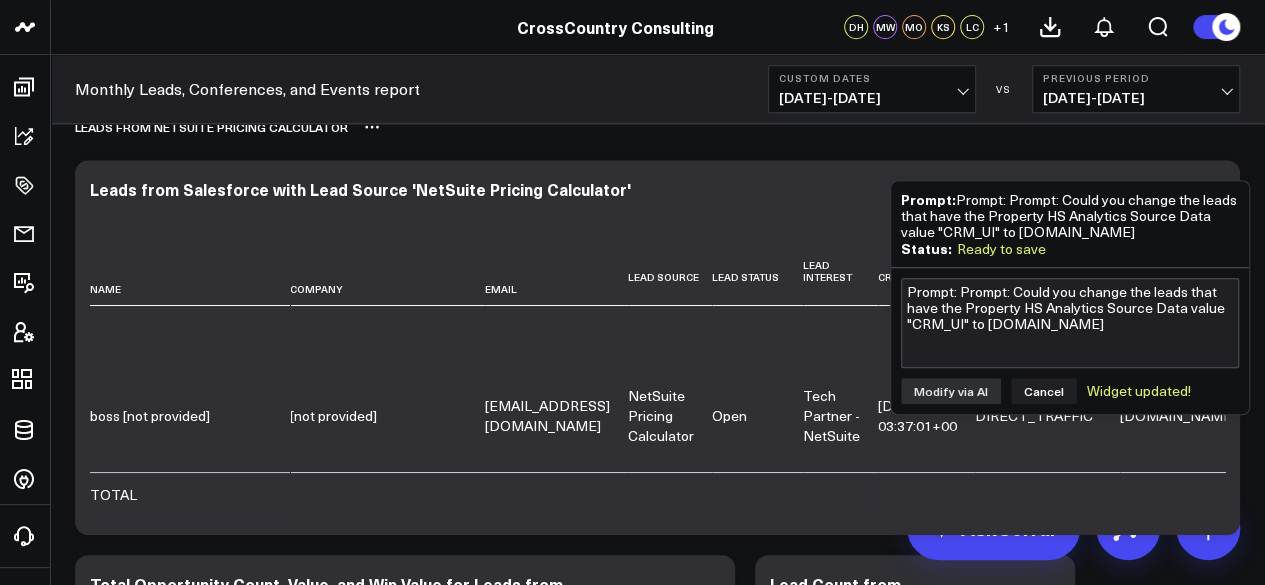 click on "Leads from NetSuite Pricing Calculator" at bounding box center (657, 127) 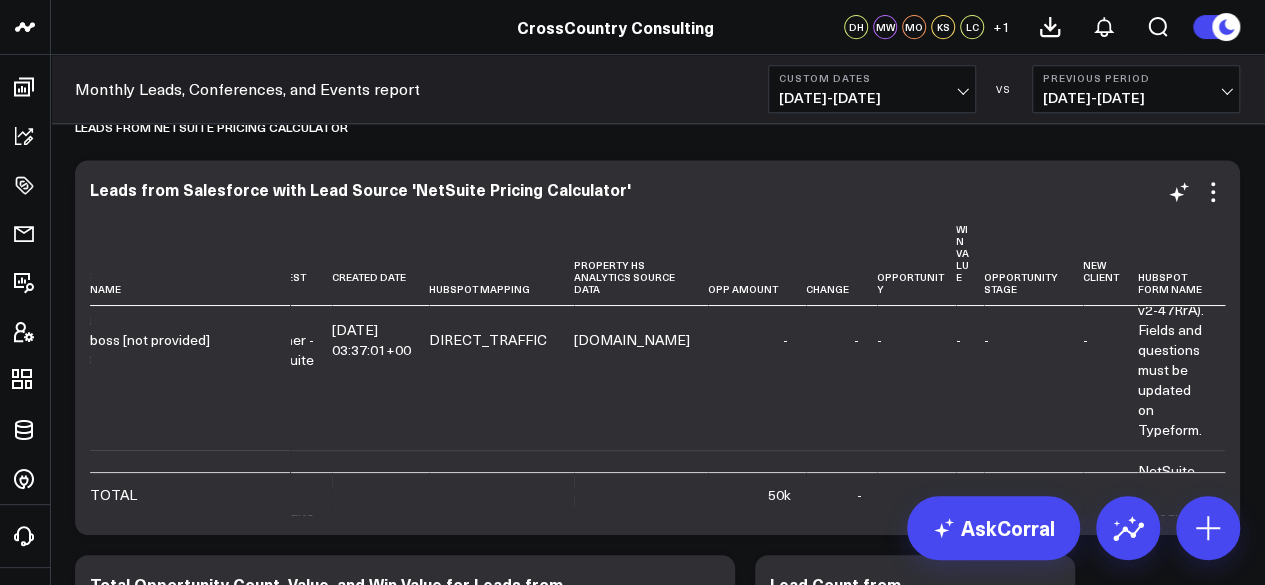 scroll, scrollTop: 0, scrollLeft: 578, axis: horizontal 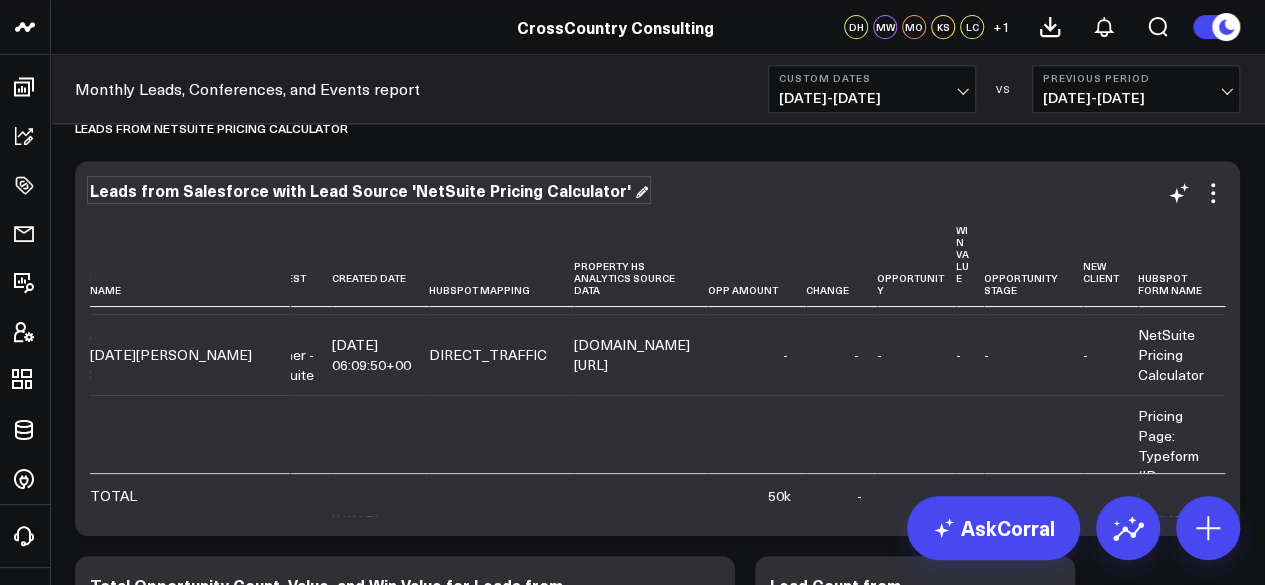 click on "Leads from Salesforce with Lead Source 'NetSuite Pricing Calculator'" at bounding box center [369, 190] 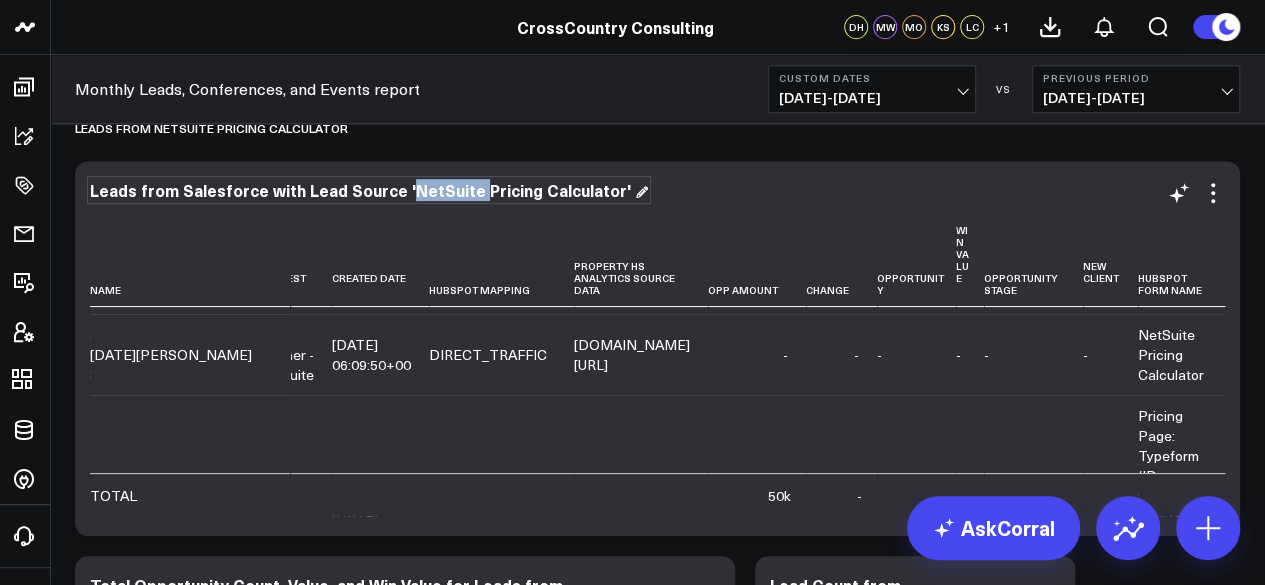 click on "Leads from Salesforce with Lead Source 'NetSuite Pricing Calculator'" at bounding box center (369, 190) 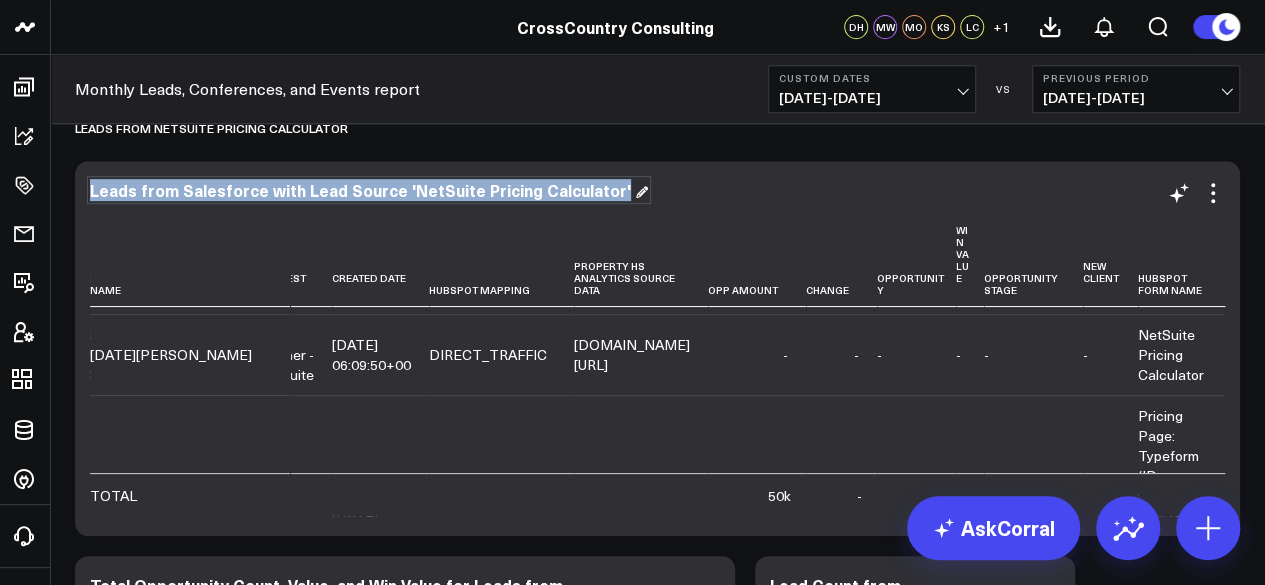 click on "Leads from Salesforce with Lead Source 'NetSuite Pricing Calculator'" at bounding box center (369, 190) 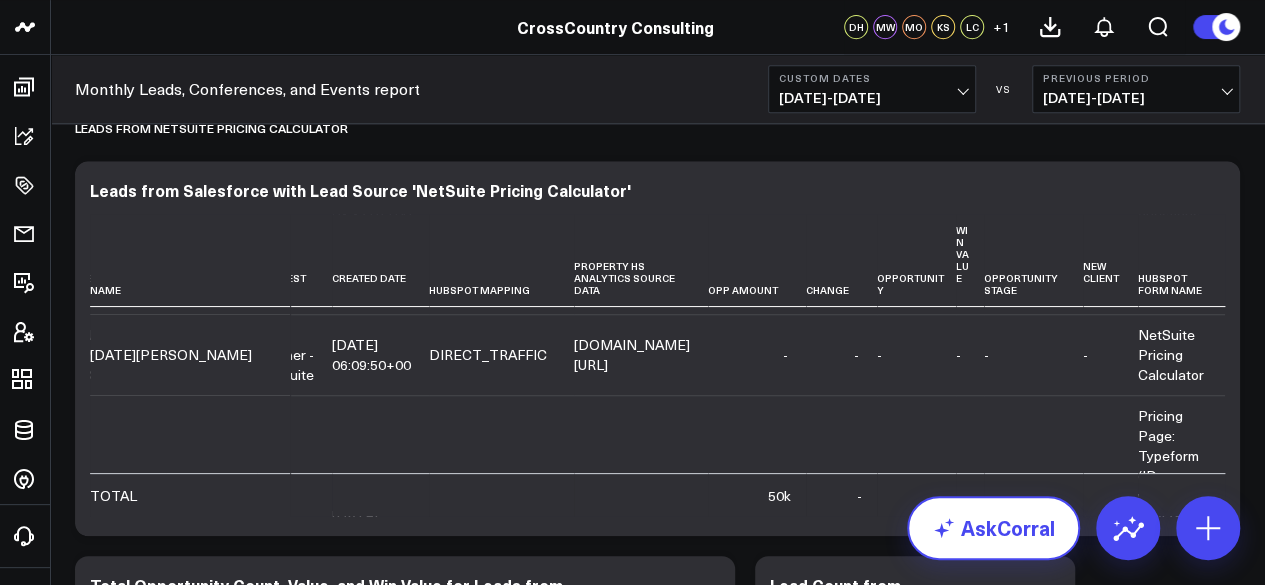 click on "AskCorral" at bounding box center (993, 528) 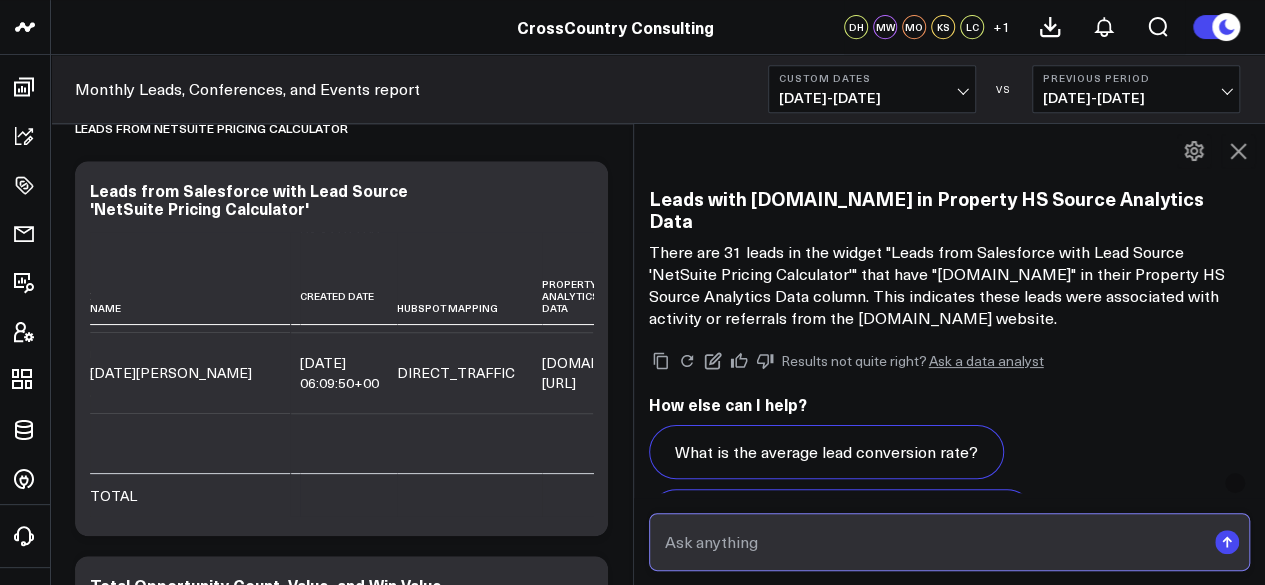 click at bounding box center [933, 542] 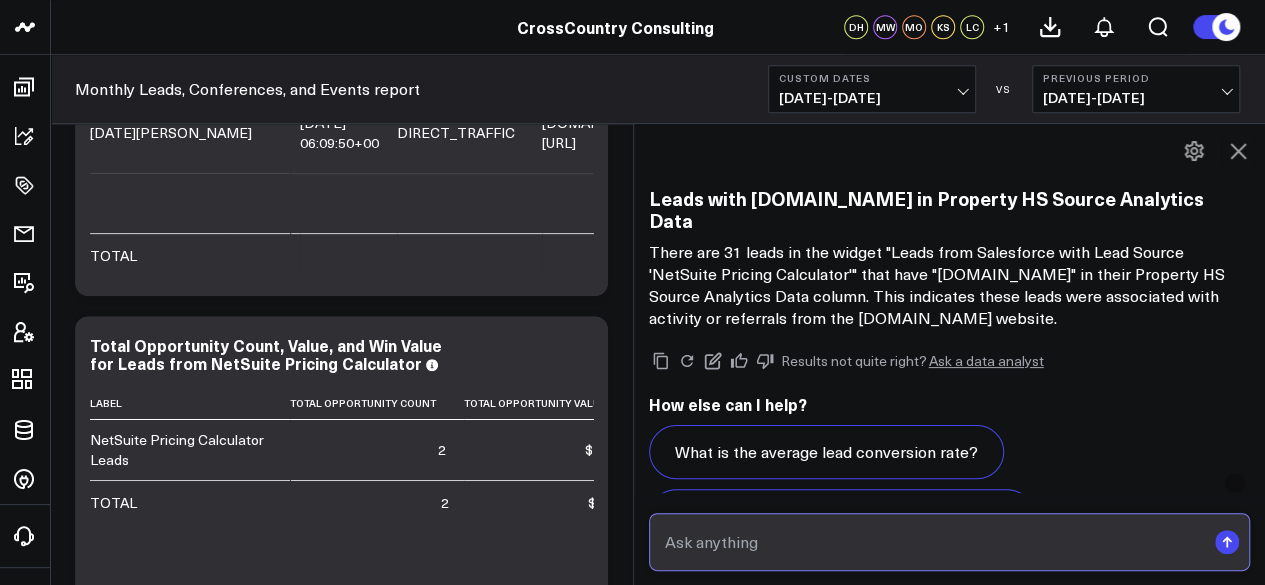 scroll, scrollTop: 6040, scrollLeft: 0, axis: vertical 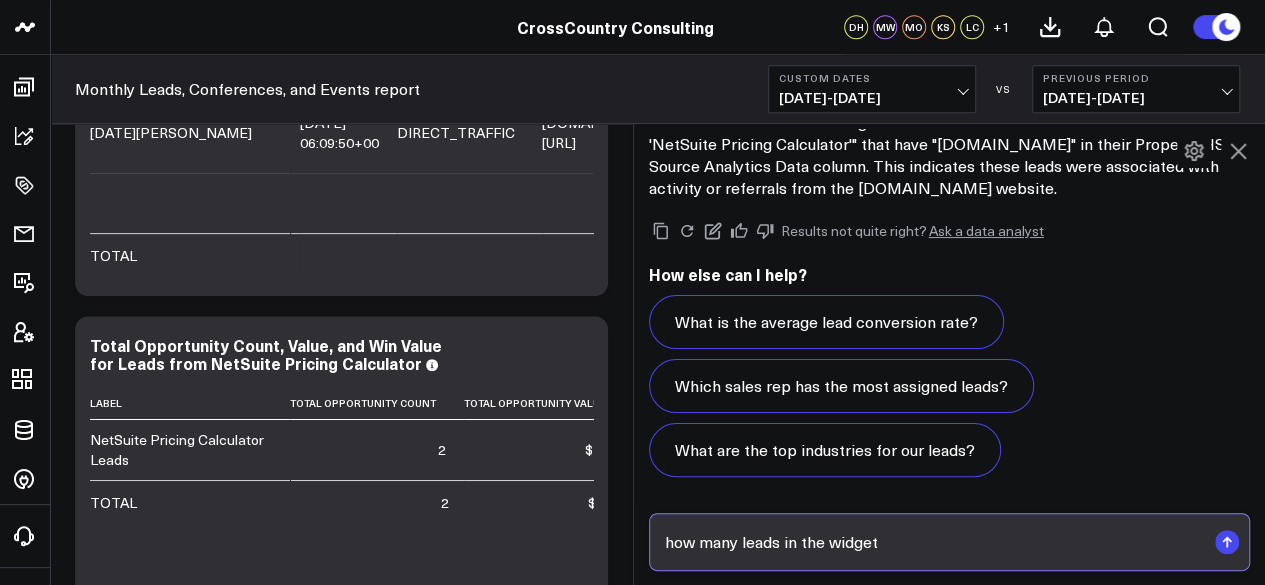 paste on "Leads from Salesforce with Lead Source 'NetSuite Pricing Calculator'" 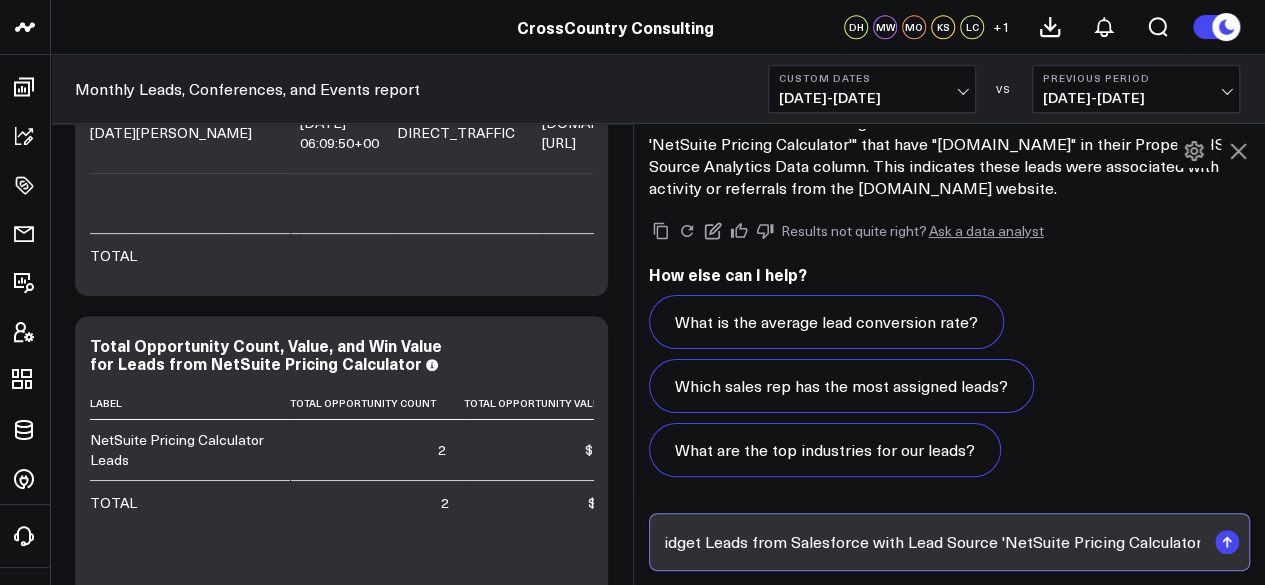 scroll, scrollTop: 0, scrollLeft: 180, axis: horizontal 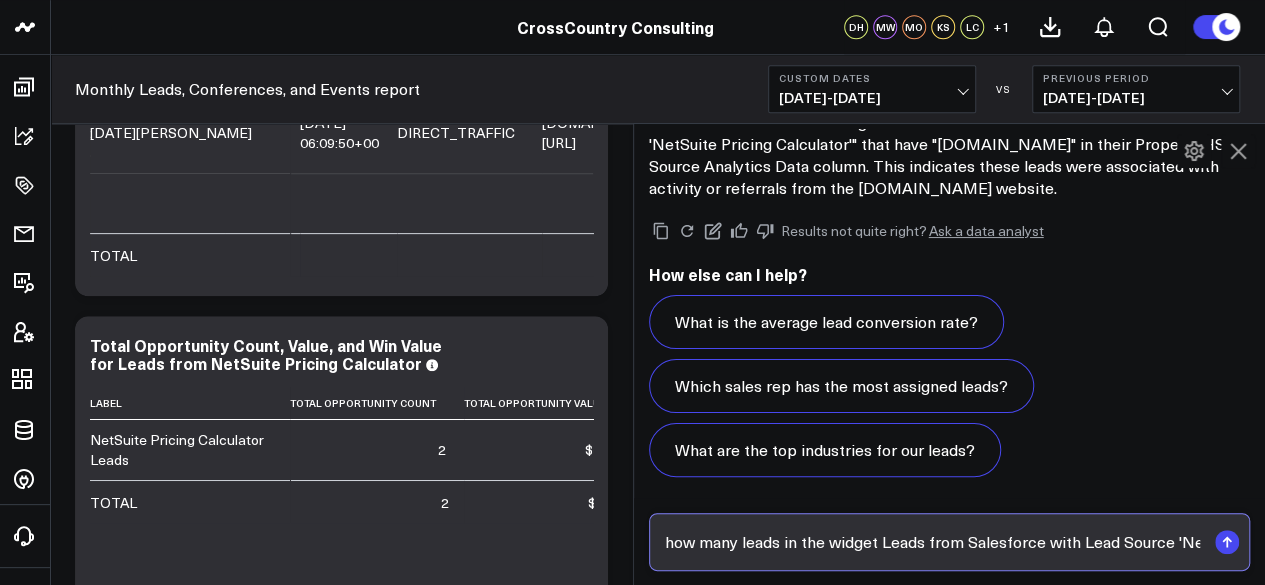 drag, startPoint x: 837, startPoint y: 551, endPoint x: 889, endPoint y: 554, distance: 52.086468 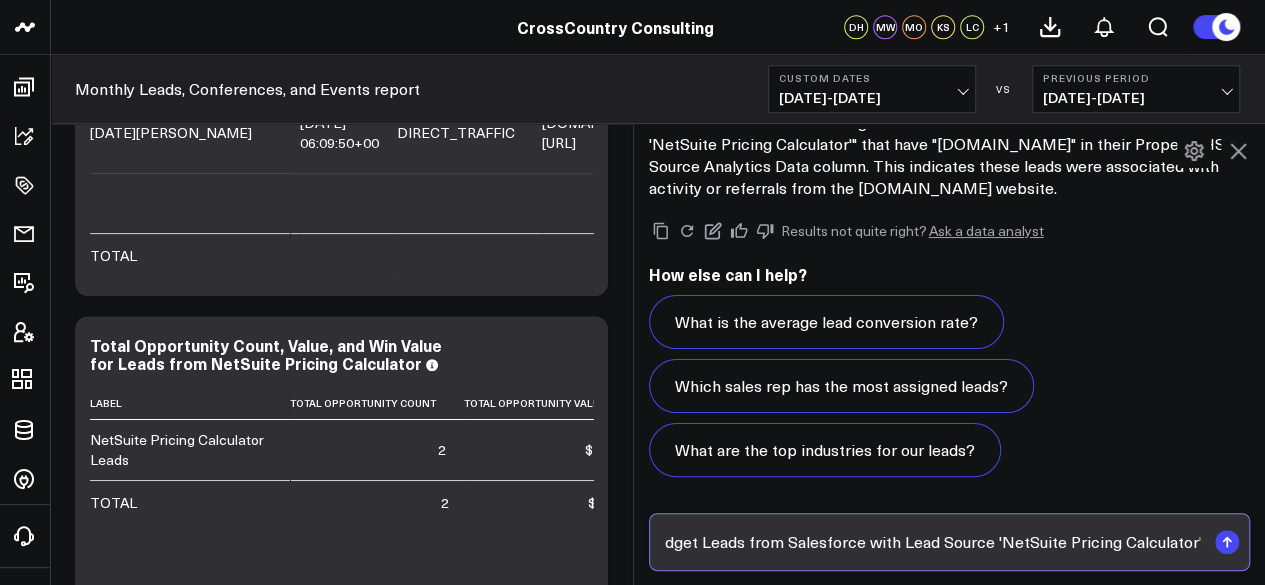 drag, startPoint x: 949, startPoint y: 548, endPoint x: 1263, endPoint y: 521, distance: 315.1587 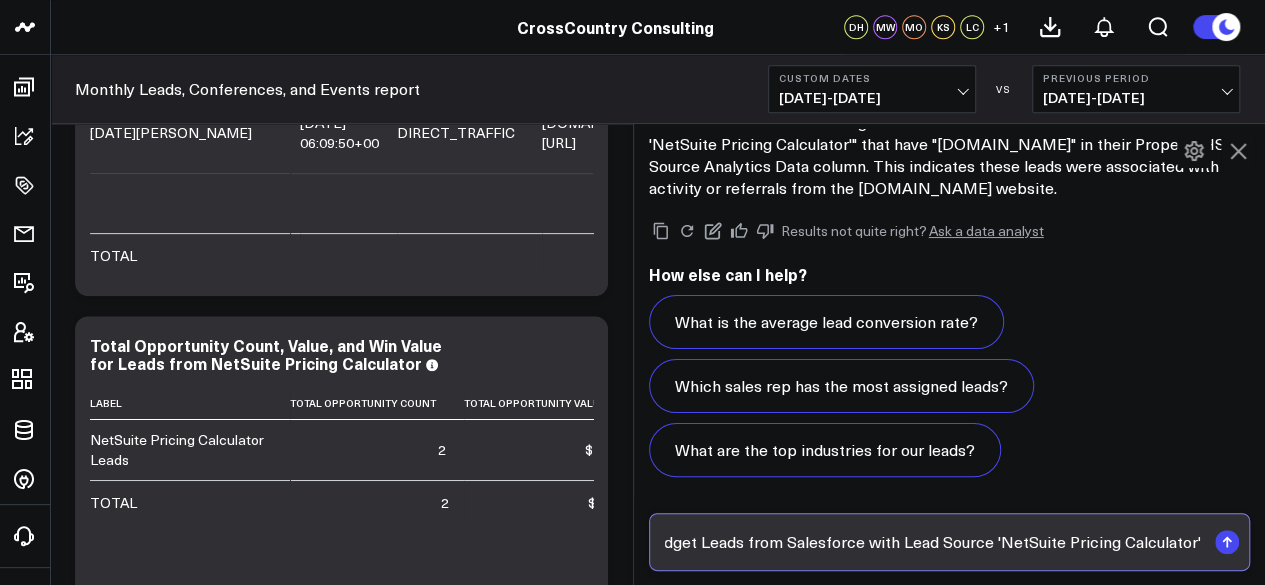 scroll, scrollTop: 0, scrollLeft: 180, axis: horizontal 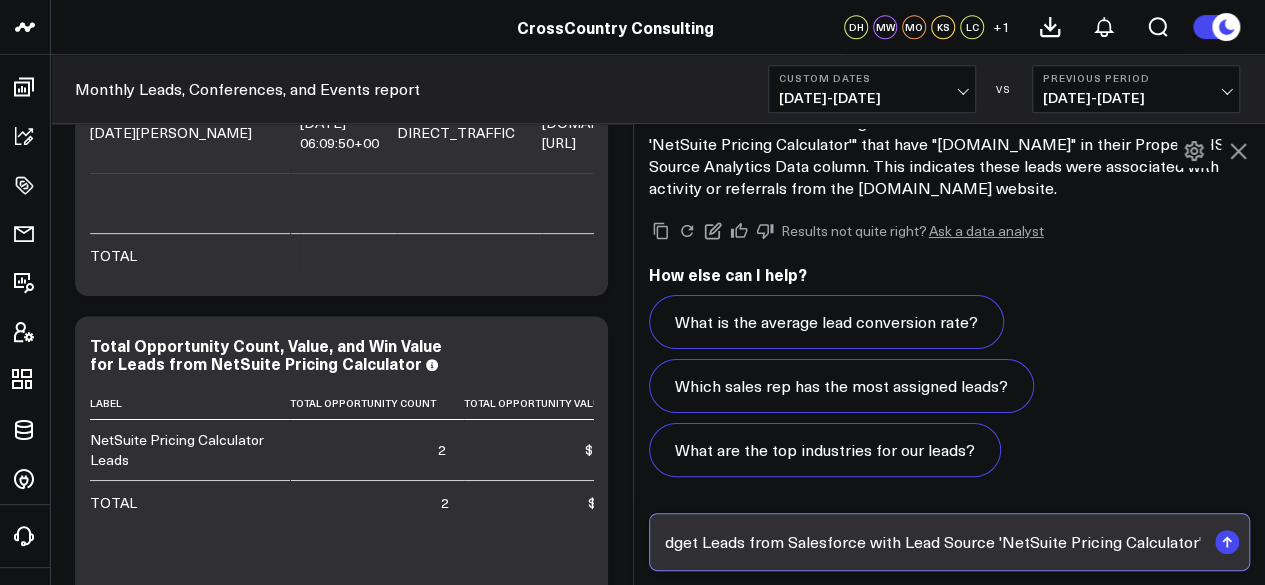 click on "how many leads in the widget Leads from Salesforce with Lead Source 'NetSuite Pricing Calculator'" at bounding box center [933, 542] 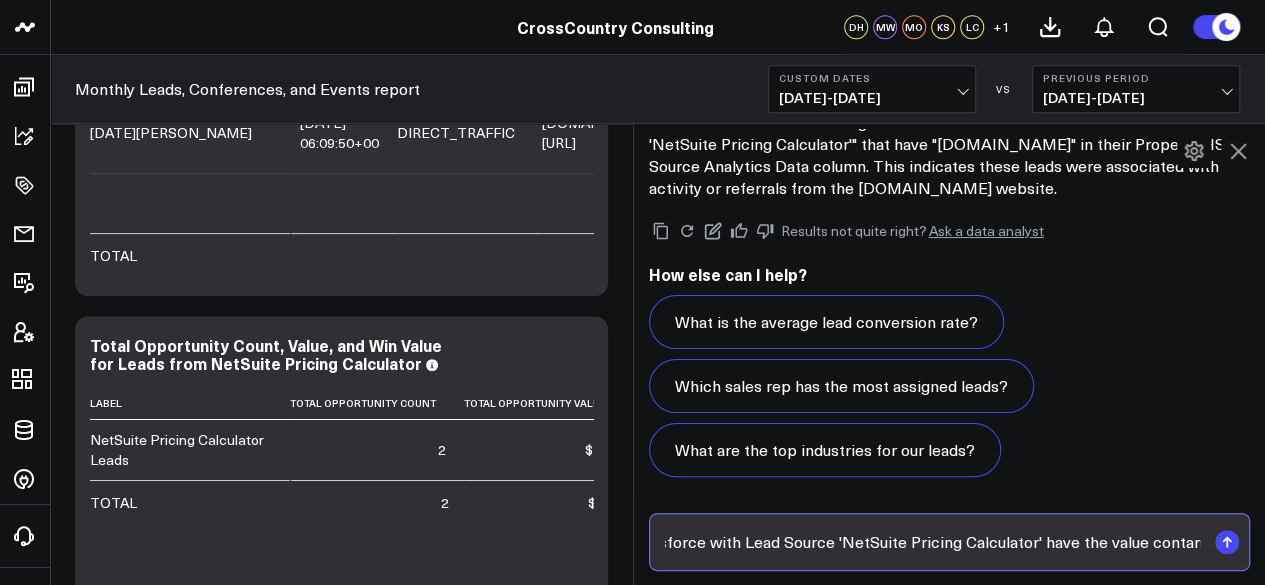 scroll, scrollTop: 0, scrollLeft: 362, axis: horizontal 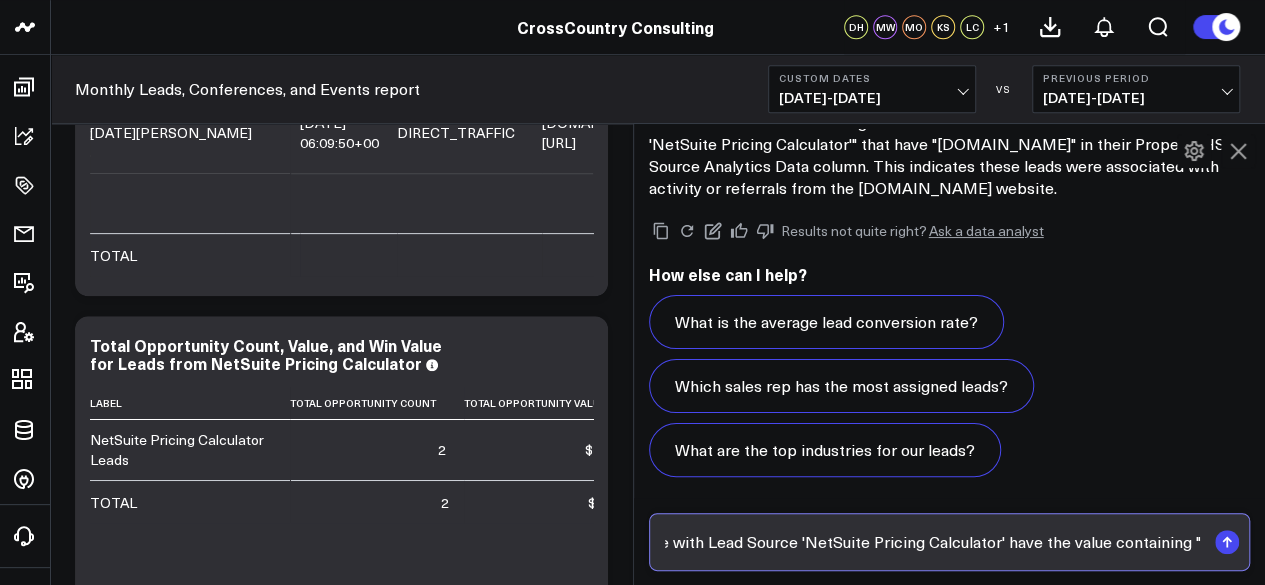 drag, startPoint x: 1113, startPoint y: 538, endPoint x: 1278, endPoint y: 540, distance: 165.01212 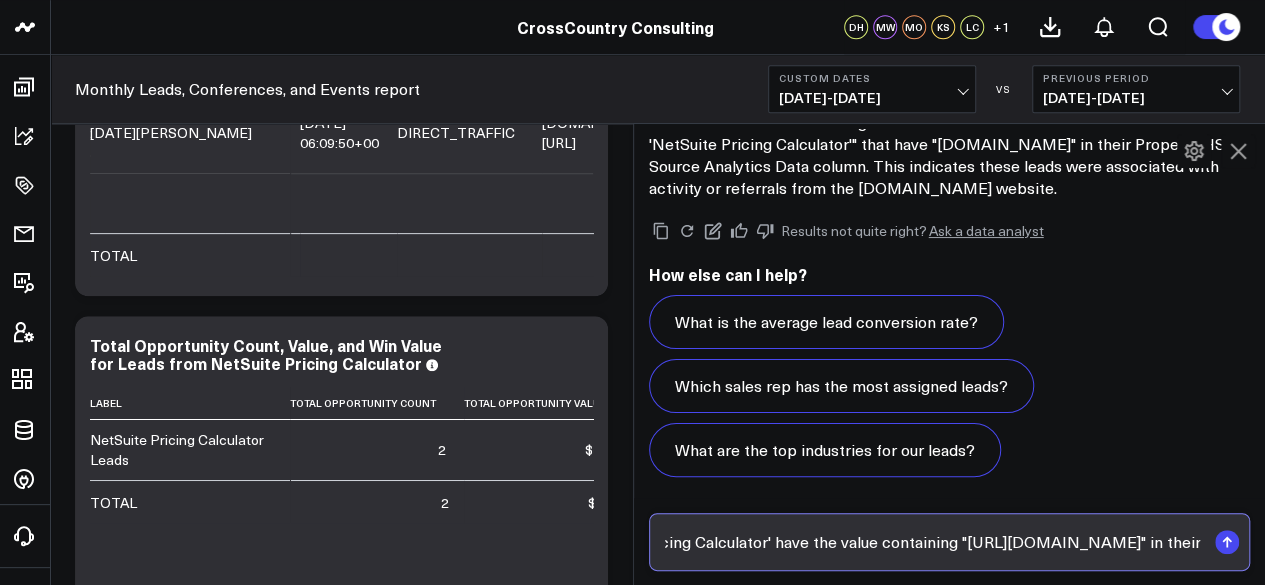scroll, scrollTop: 0, scrollLeft: 743, axis: horizontal 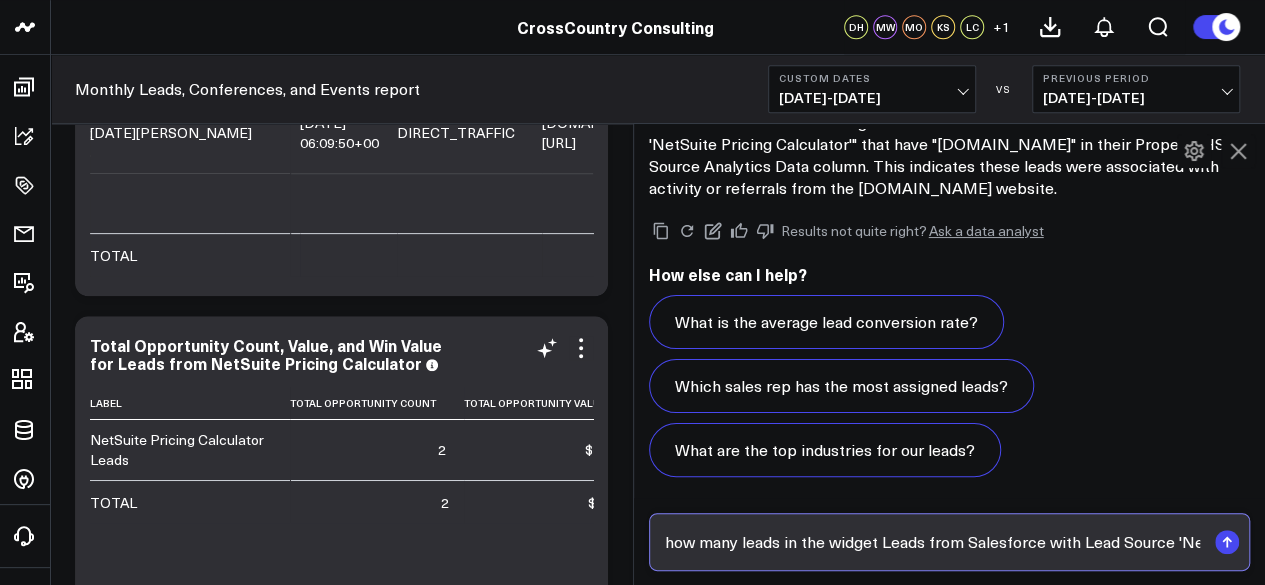 drag, startPoint x: 1164, startPoint y: 548, endPoint x: 570, endPoint y: 525, distance: 594.4451 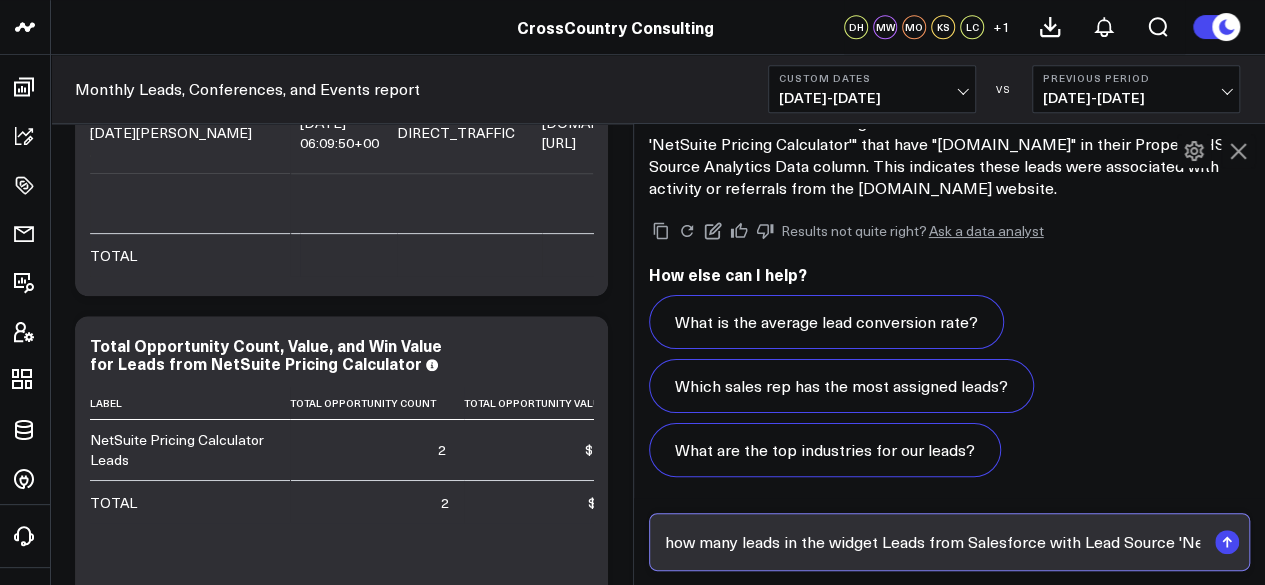 click on "how many leads in the widget Leads from Salesforce with Lead Source 'NetSuite Pricing Calculator' have the value containing "[URL][DOMAIN_NAME]" in their Property HS Analytics Source Data" at bounding box center [933, 542] 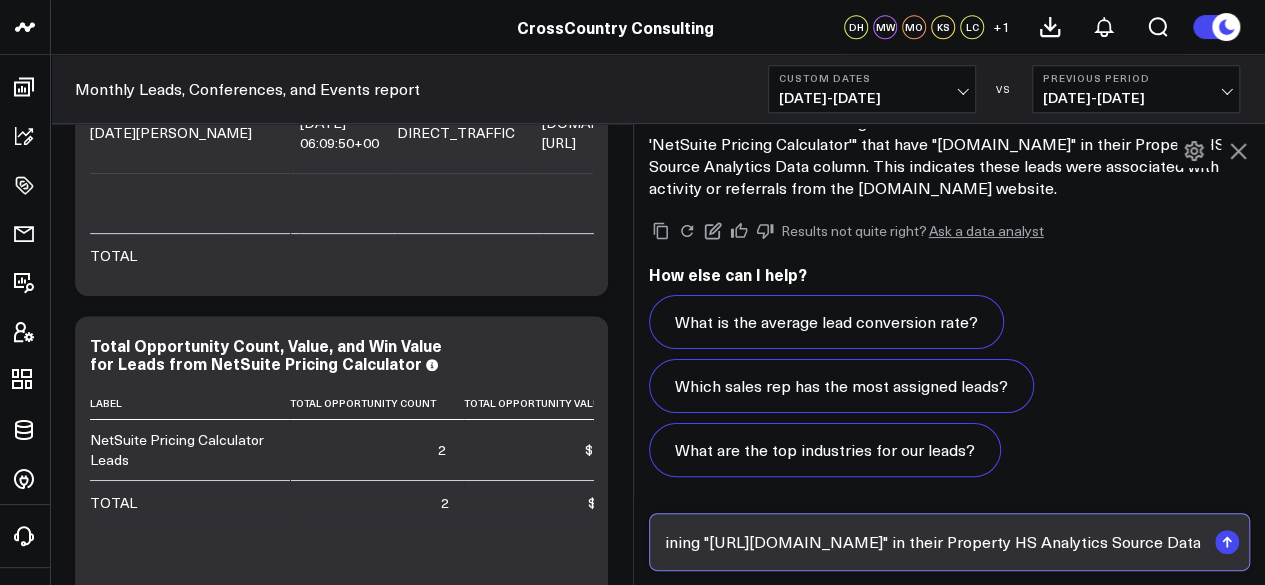 scroll, scrollTop: 0, scrollLeft: 1004, axis: horizontal 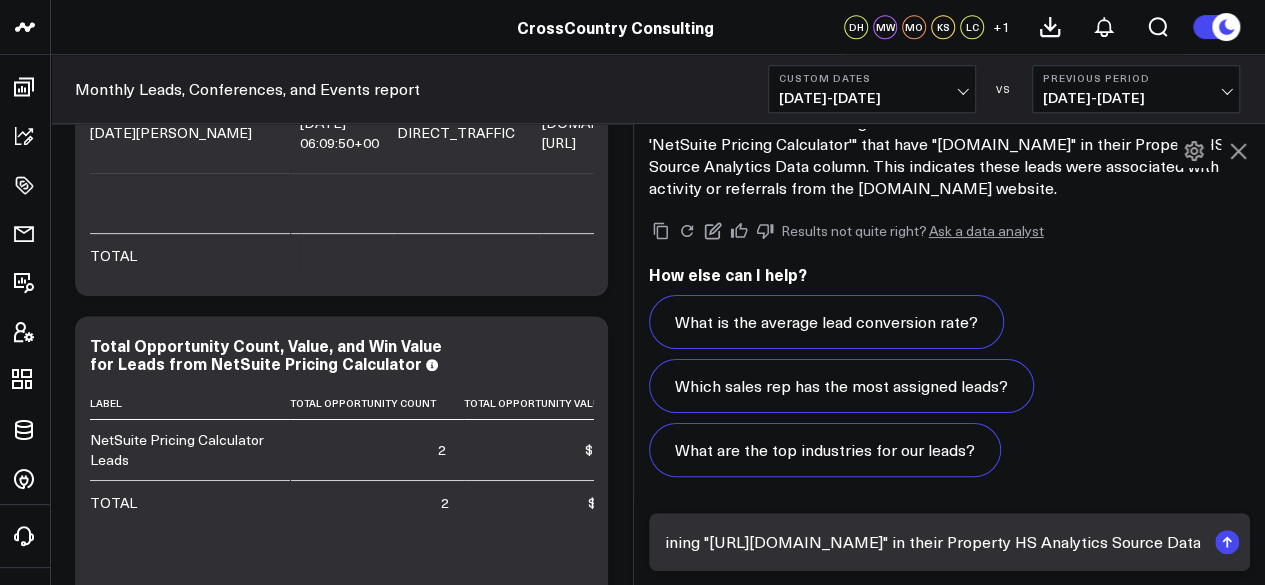 click 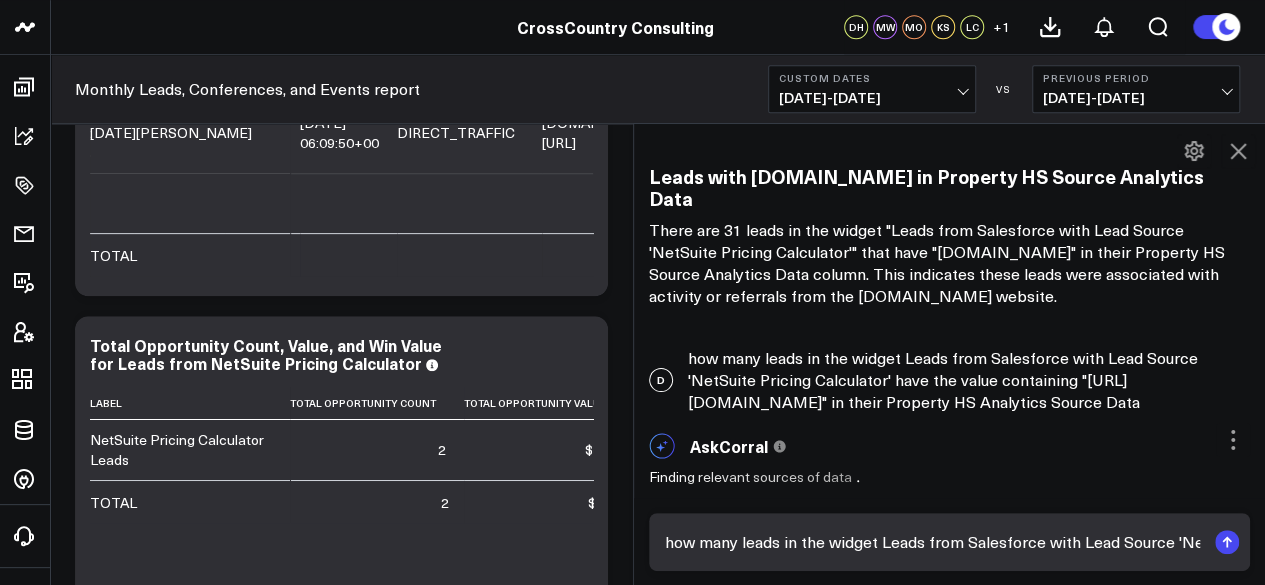 scroll, scrollTop: 5952, scrollLeft: 0, axis: vertical 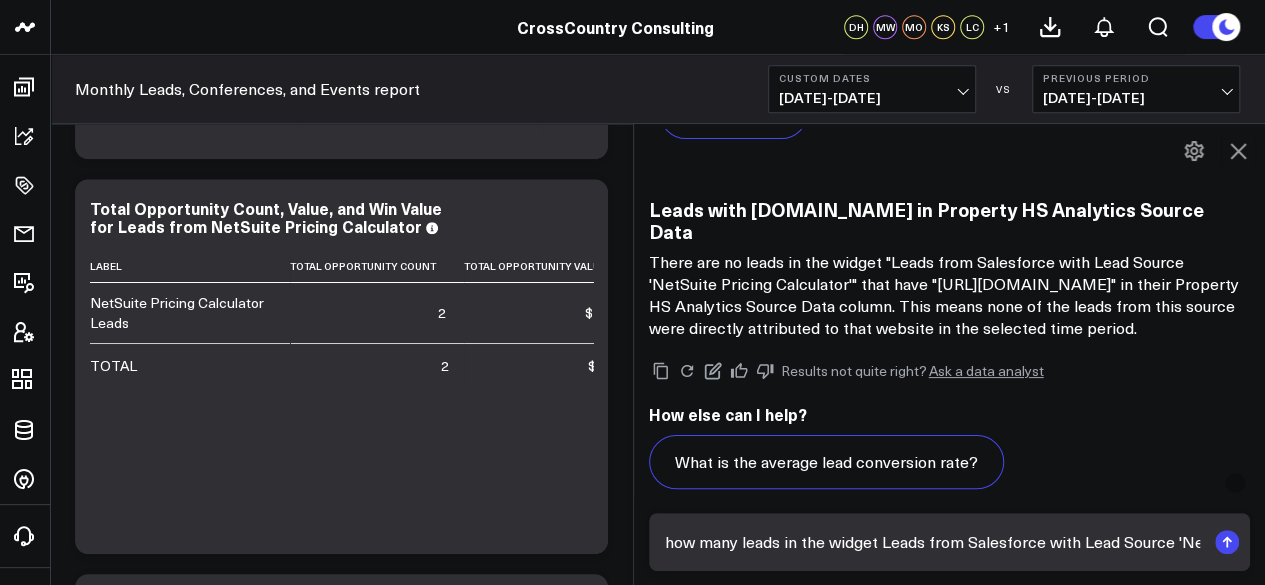 click 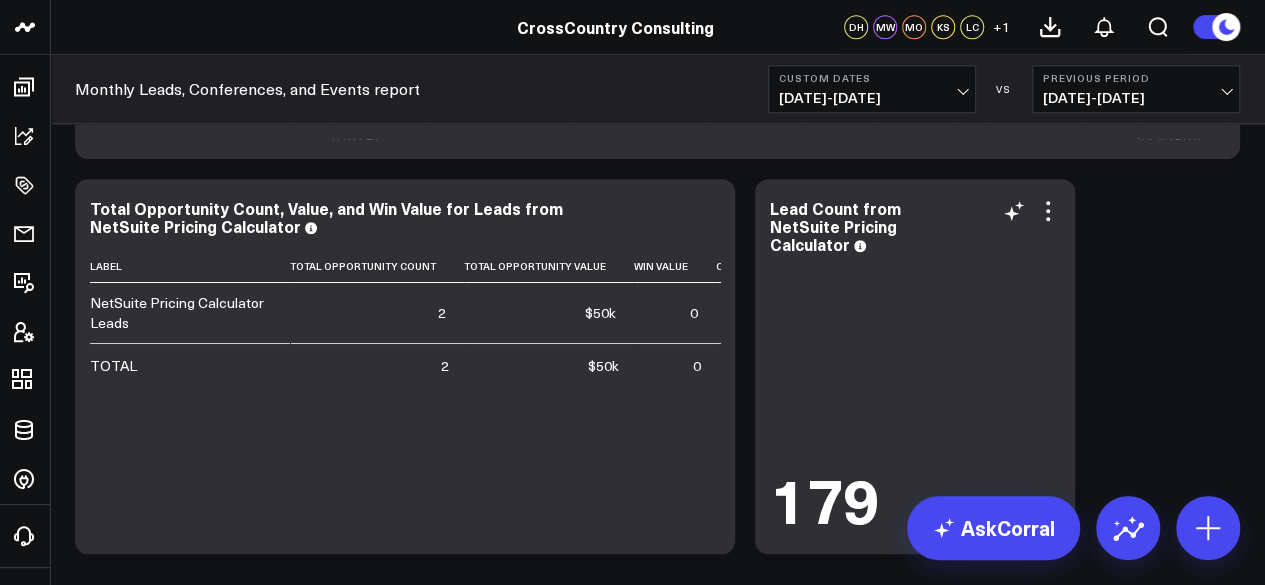 scroll, scrollTop: 625, scrollLeft: 0, axis: vertical 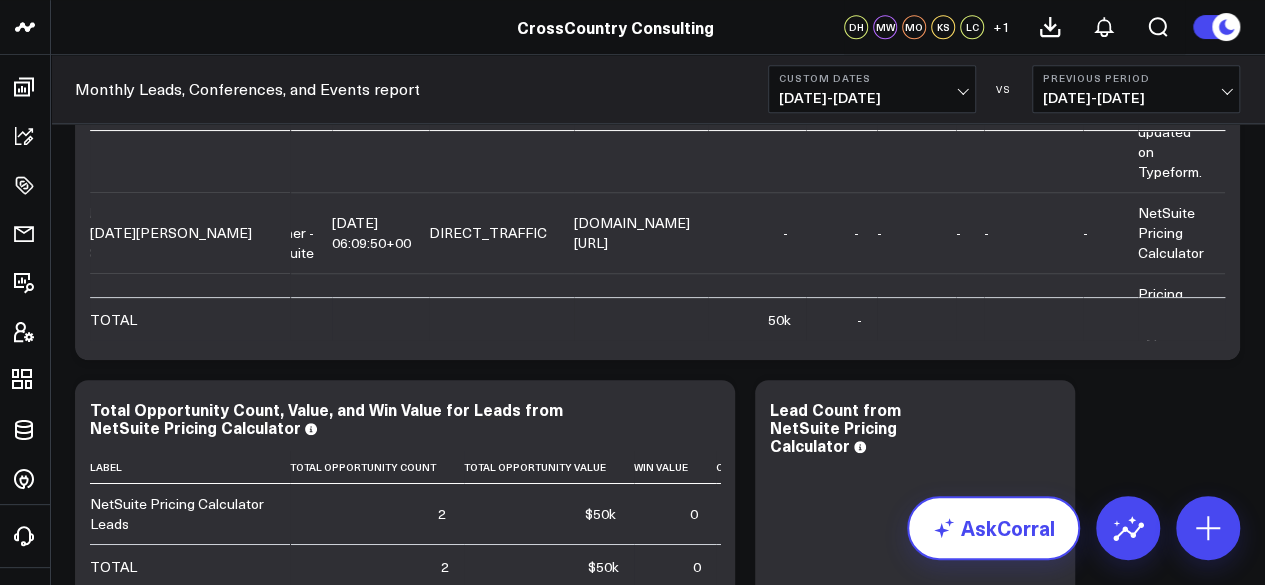 click on "AskCorral" at bounding box center (993, 528) 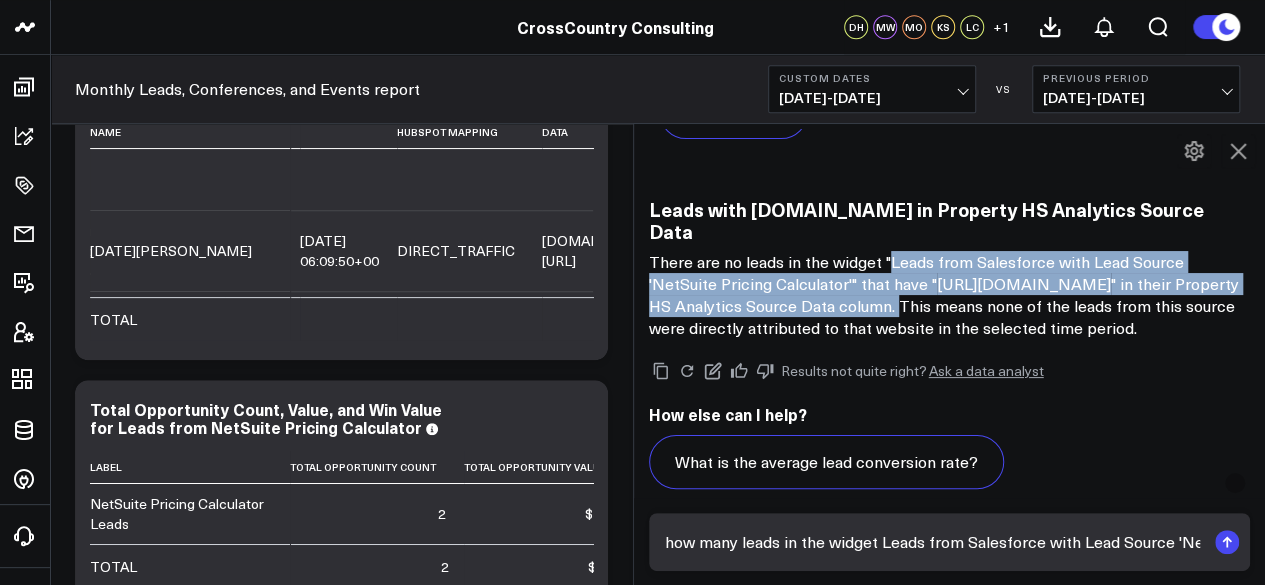drag, startPoint x: 892, startPoint y: 279, endPoint x: 1148, endPoint y: 329, distance: 260.83713 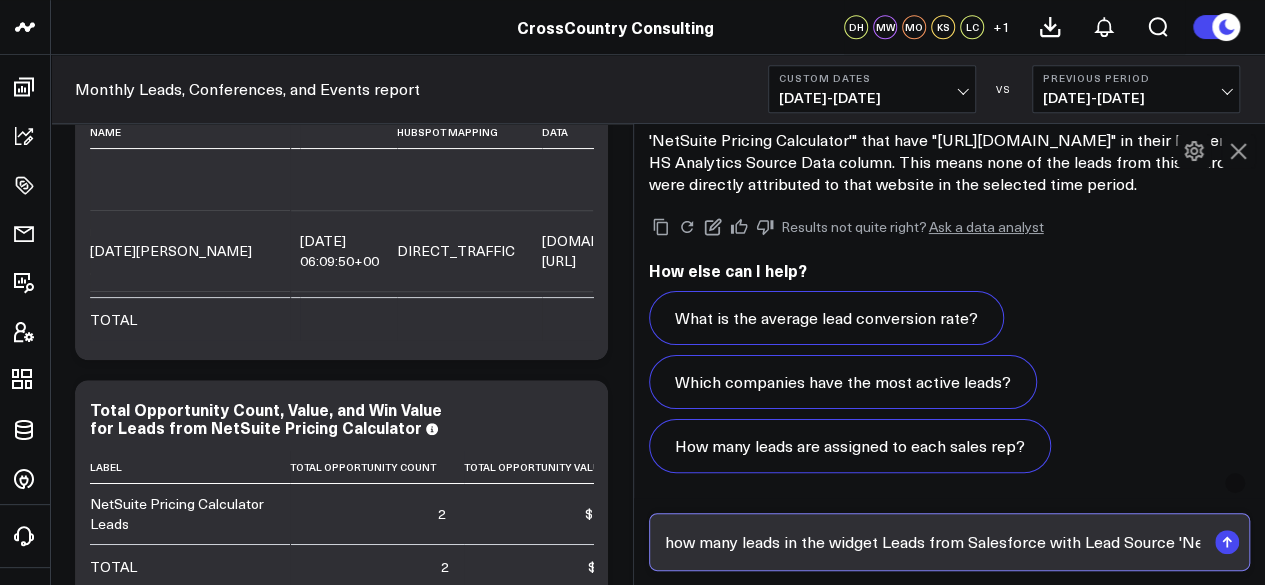 click on "how many leads in the widget Leads from Salesforce with Lead Source 'NetSuite Pricing Calculator' have the value containing "[URL][DOMAIN_NAME]" in their Property HS Analytics Source Data" at bounding box center (933, 542) 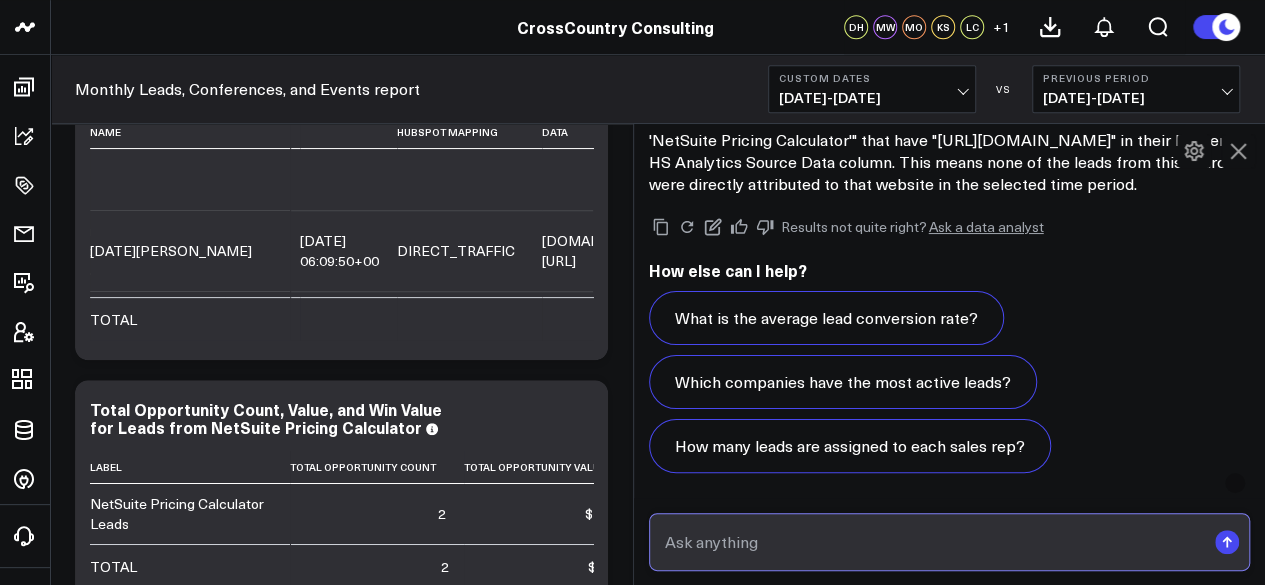 paste on "Leads from Salesforce with Lead Source 'NetSuite Pricing Calculator'" that have "[URL][DOMAIN_NAME]" in their Property HS Analytics Source Data column." 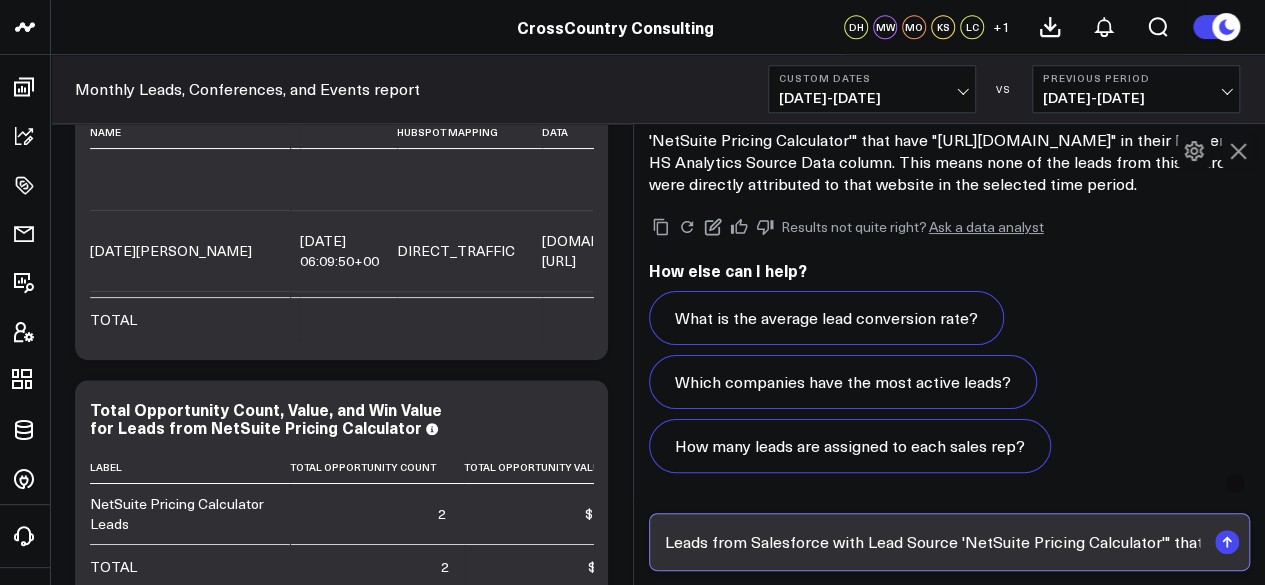 scroll, scrollTop: 0, scrollLeft: 730, axis: horizontal 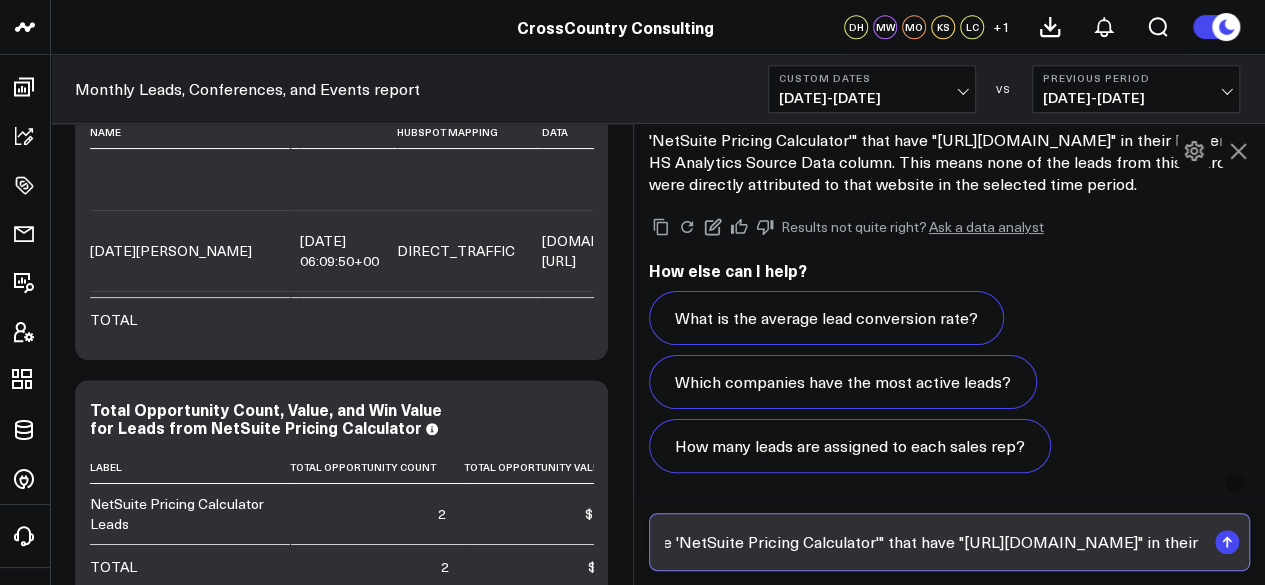 drag, startPoint x: 887, startPoint y: 540, endPoint x: 983, endPoint y: 553, distance: 96.87621 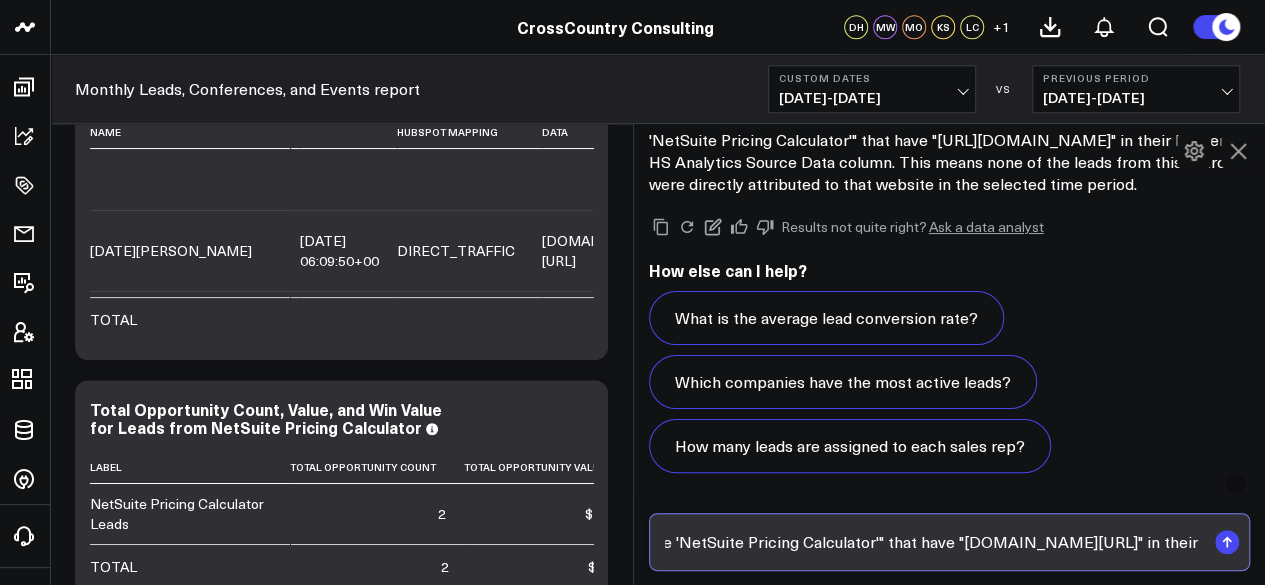 click on "Leads from Salesforce with Lead Source 'NetSuite Pricing Calculator'" that have "[DOMAIN_NAME][URL]" in their Property HS Analytics Source Data column." at bounding box center (933, 542) 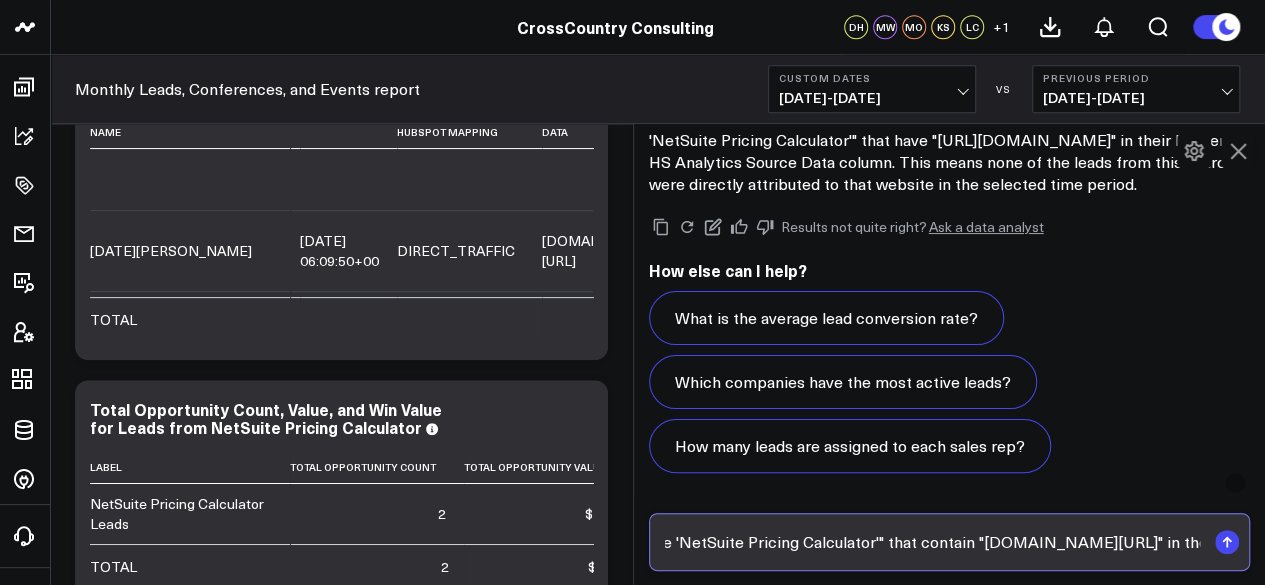 drag, startPoint x: 952, startPoint y: 548, endPoint x: 771, endPoint y: 553, distance: 181.06905 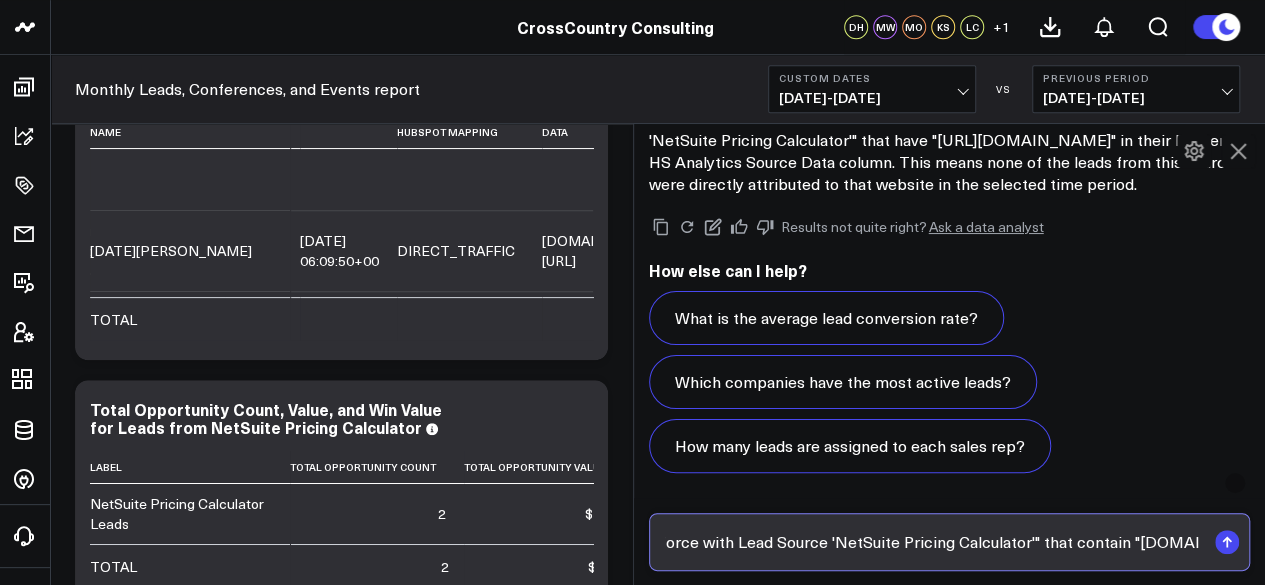 scroll, scrollTop: 0, scrollLeft: 0, axis: both 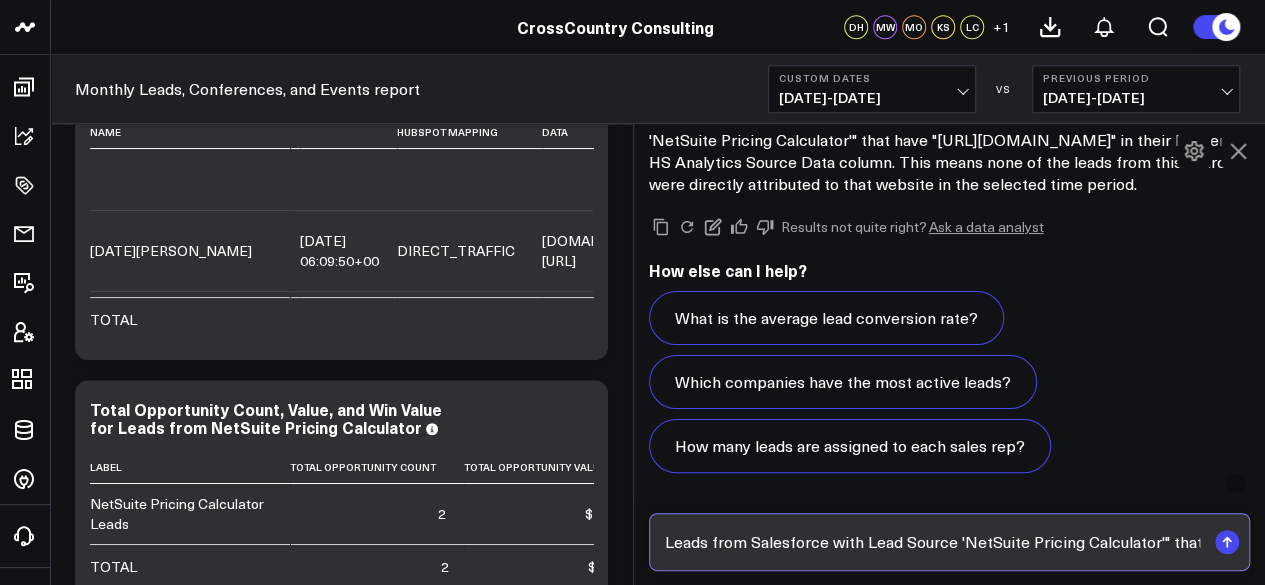 drag, startPoint x: 771, startPoint y: 553, endPoint x: 840, endPoint y: 533, distance: 71.8401 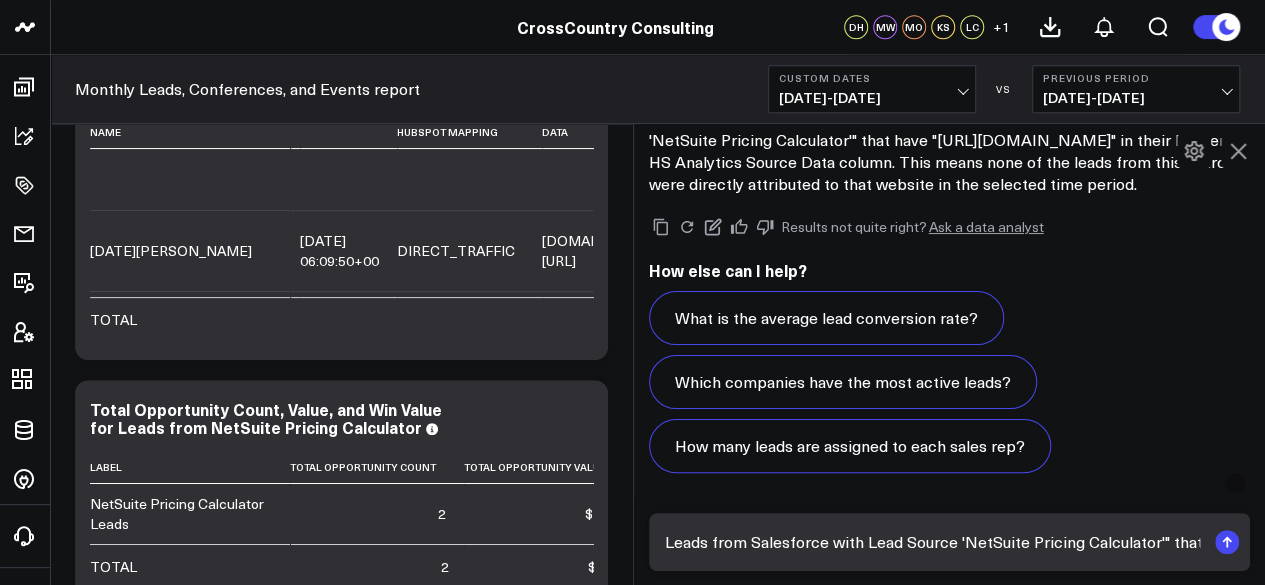 click on "Leads from Salesforce with Lead Source 'NetSuite Pricing Calculator'" that contain "[DOMAIN_NAME][URL]" in their Property HS Analytics Source Data column." at bounding box center [950, 542] 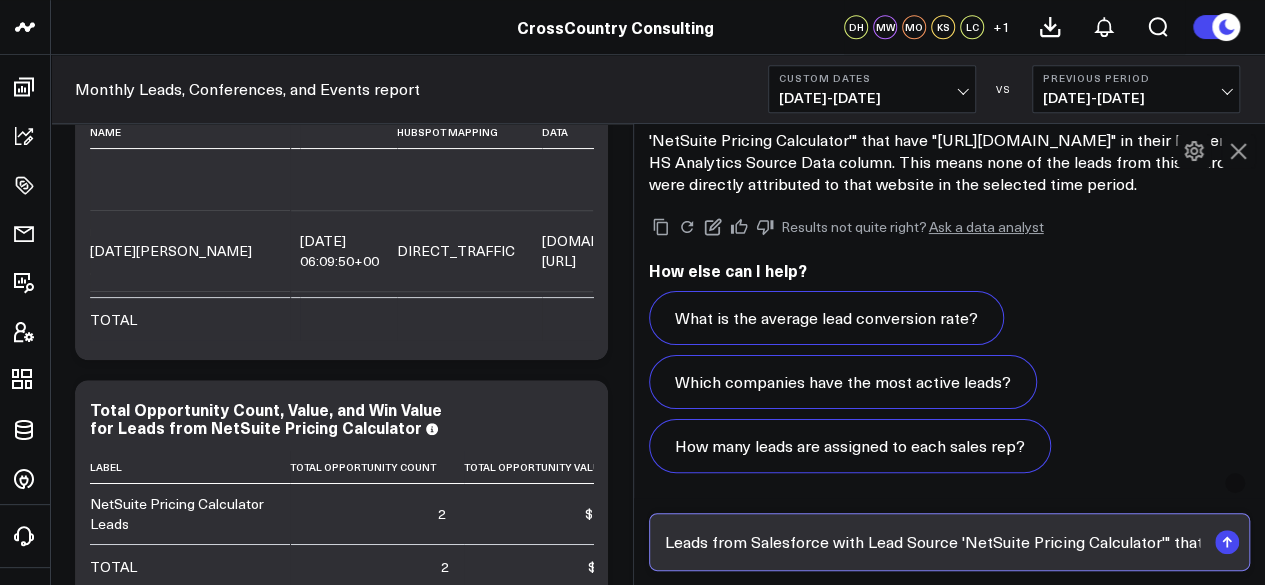 click on "Leads from Salesforce with Lead Source 'NetSuite Pricing Calculator'" that contain "[DOMAIN_NAME][URL]" in their Property HS Analytics Source Data column." at bounding box center (933, 542) 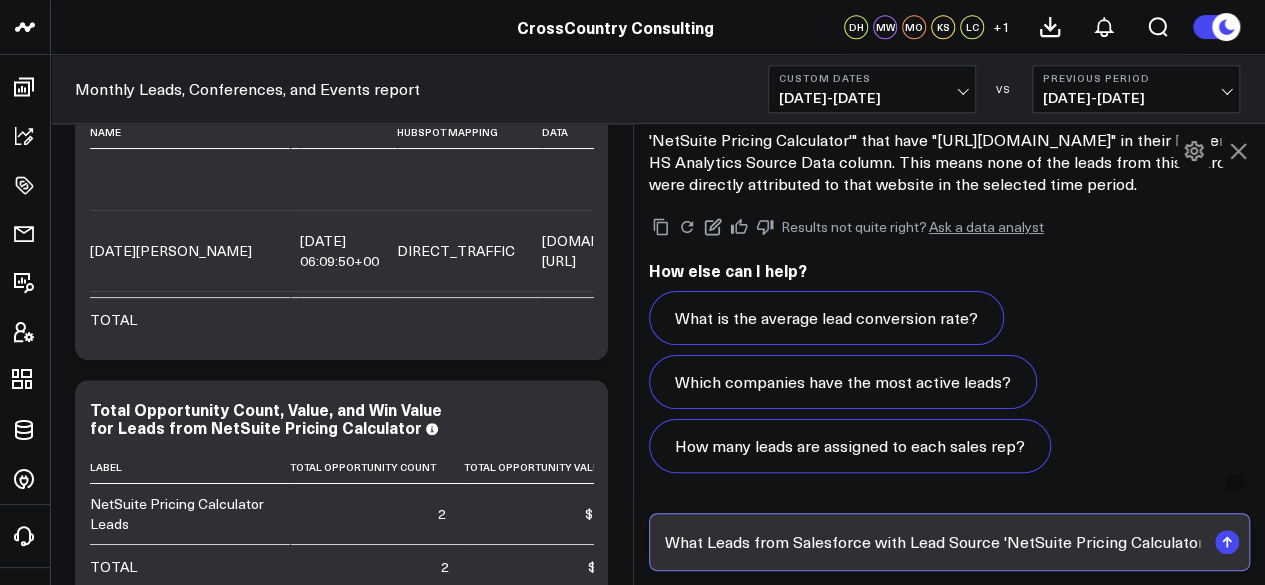 drag, startPoint x: 753, startPoint y: 541, endPoint x: 1028, endPoint y: 533, distance: 275.11633 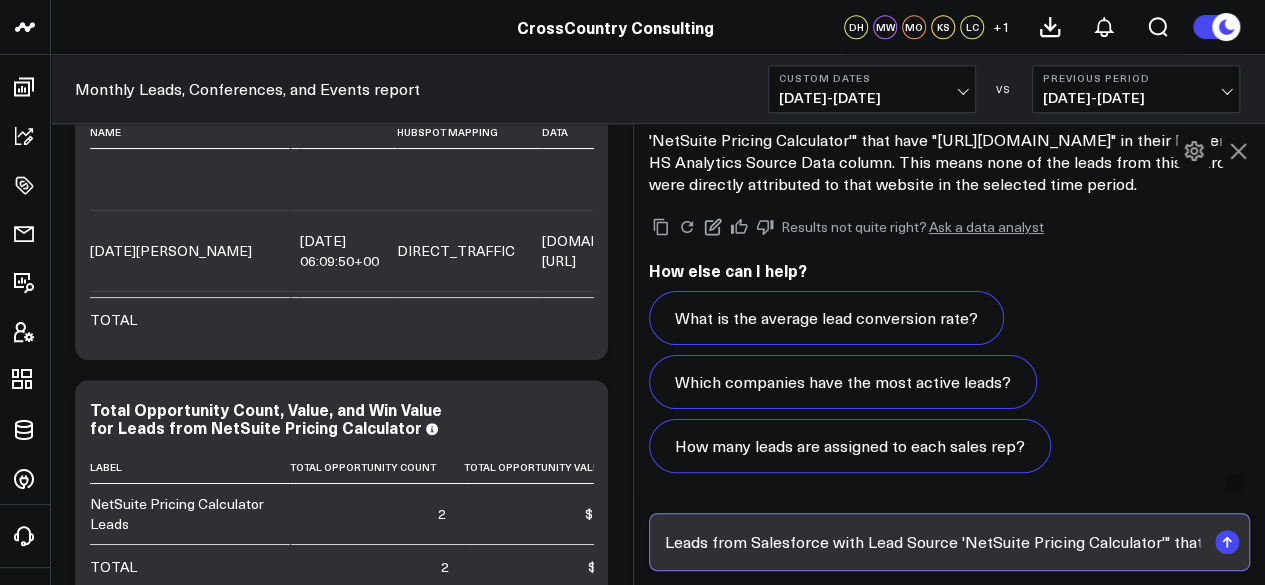scroll, scrollTop: 0, scrollLeft: 8, axis: horizontal 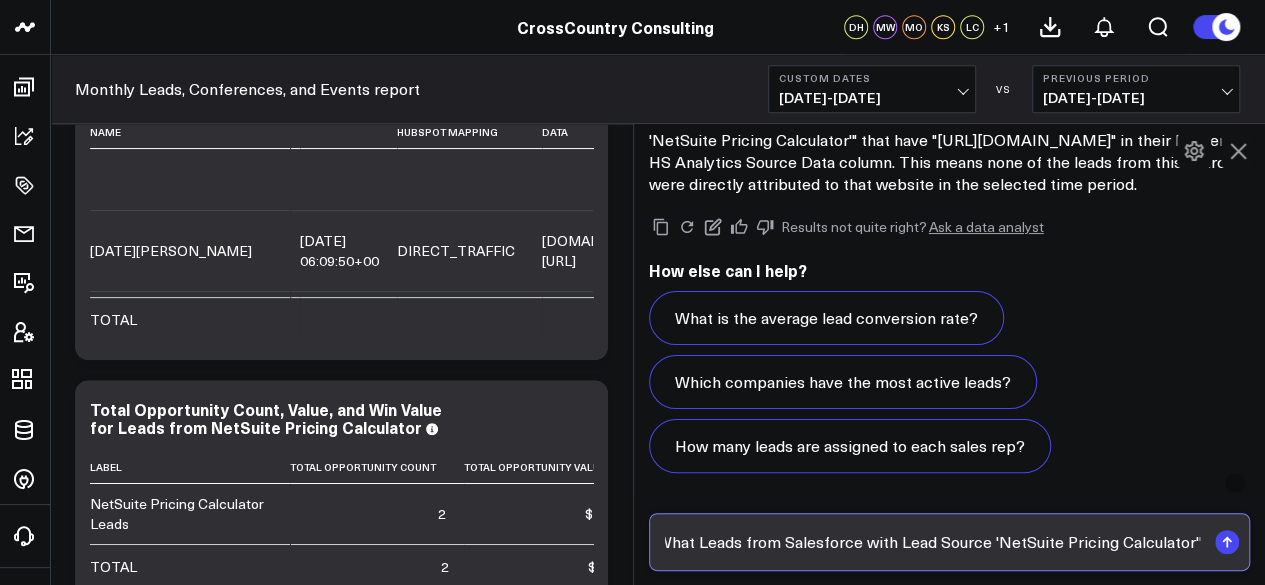 drag, startPoint x: 951, startPoint y: 550, endPoint x: 798, endPoint y: 552, distance: 153.01308 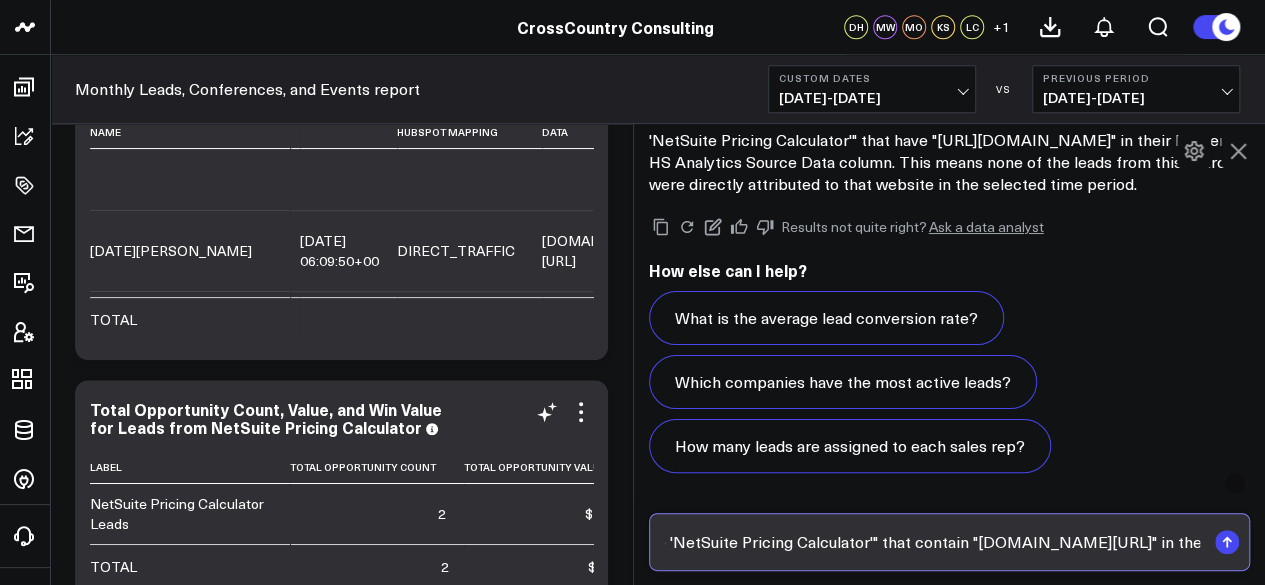 scroll, scrollTop: 0, scrollLeft: 0, axis: both 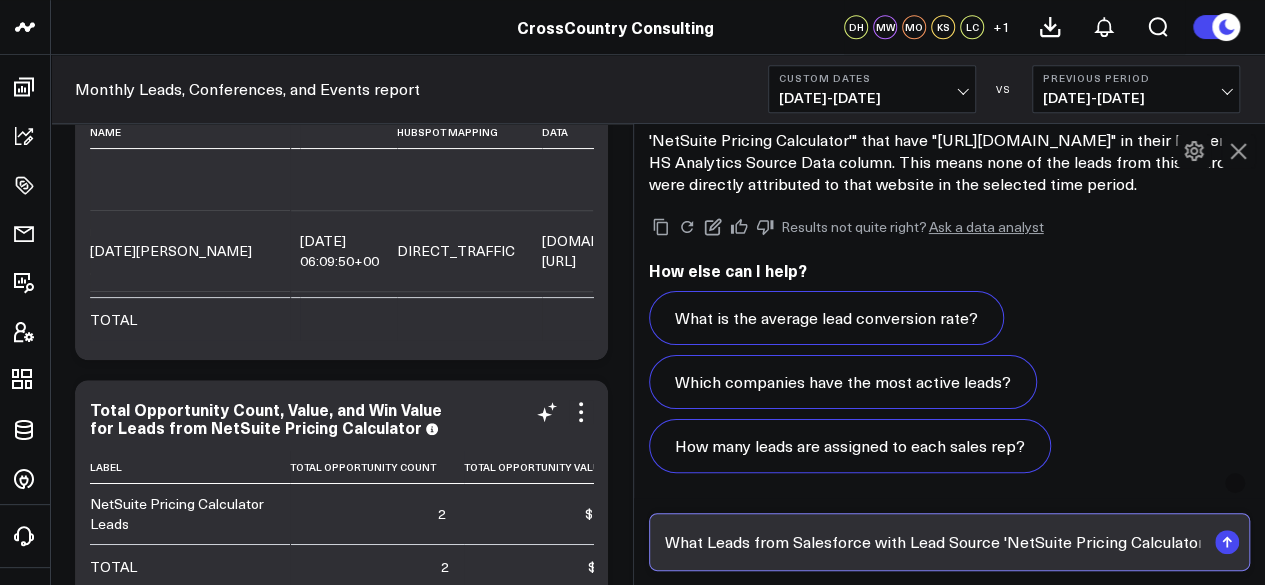 drag, startPoint x: 1000, startPoint y: 547, endPoint x: 596, endPoint y: 553, distance: 404.04456 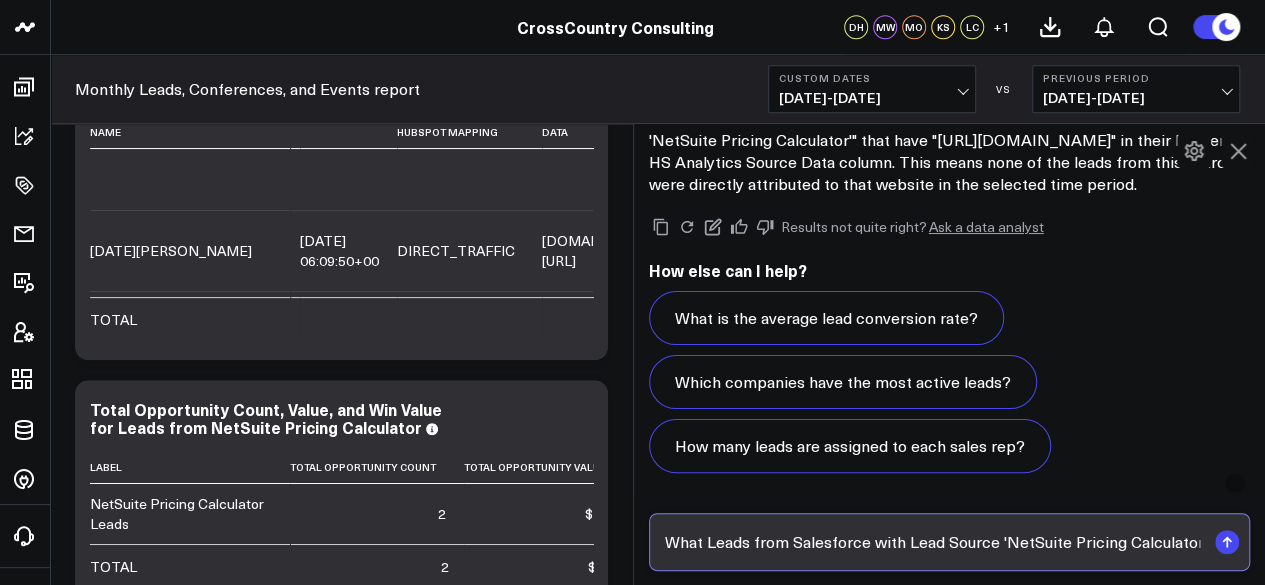 click on "What Leads from Salesforce with Lead Source 'NetSuite Pricing Calculator'" that contain "[DOMAIN_NAME][URL]" in their Property HS Analytics Source Data column." at bounding box center (933, 542) 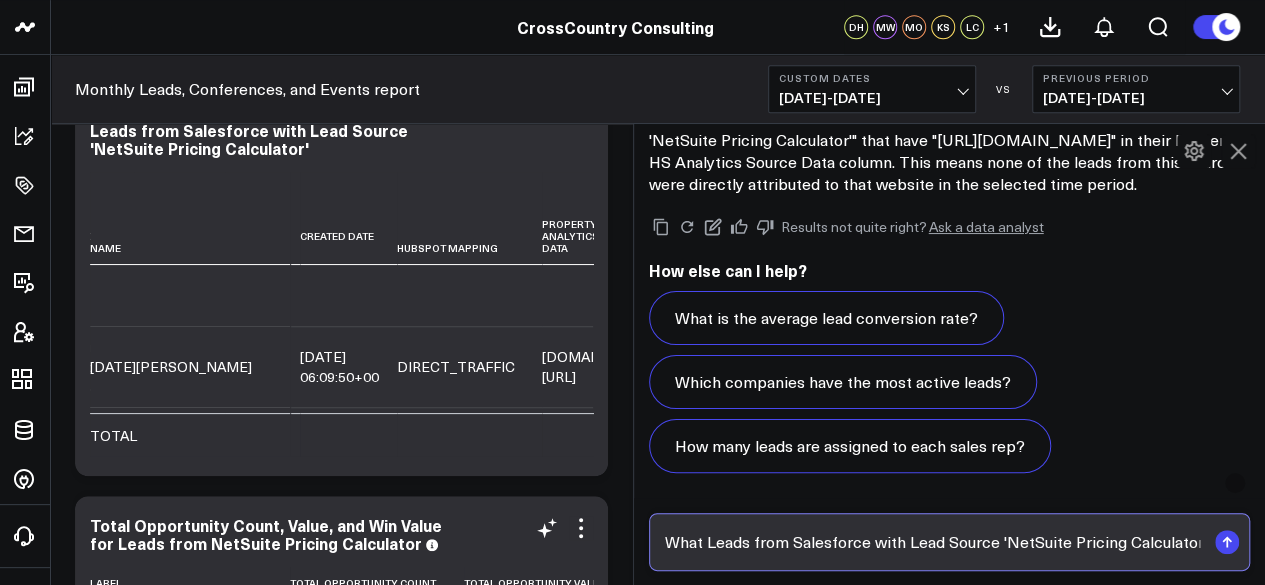 scroll, scrollTop: 410, scrollLeft: 0, axis: vertical 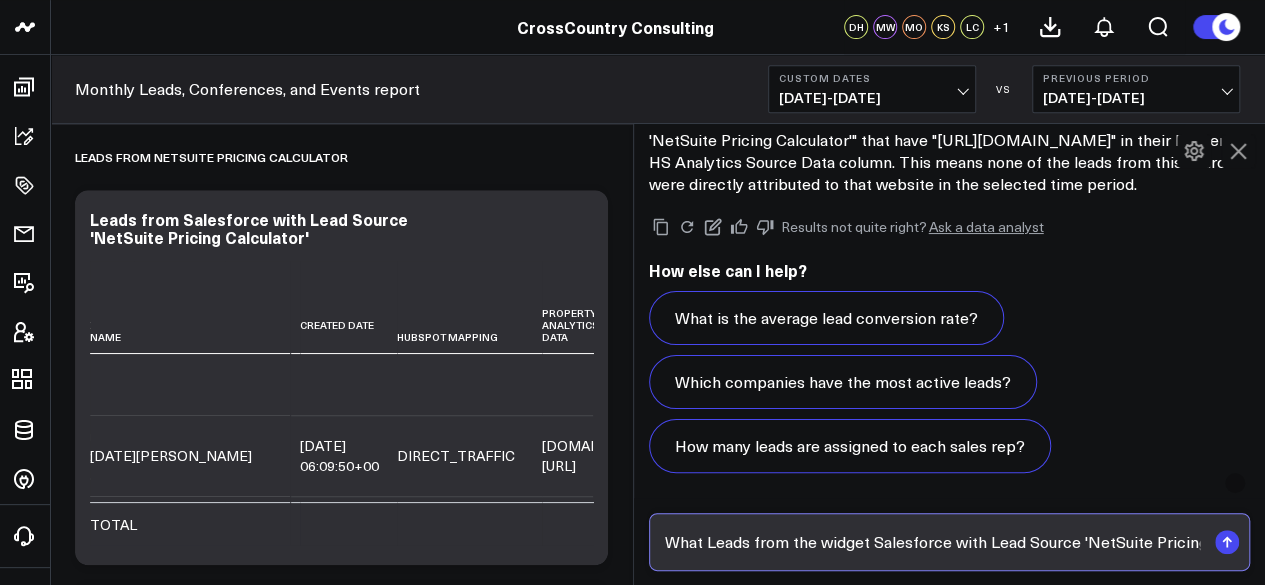 drag, startPoint x: 820, startPoint y: 539, endPoint x: 954, endPoint y: 531, distance: 134.23859 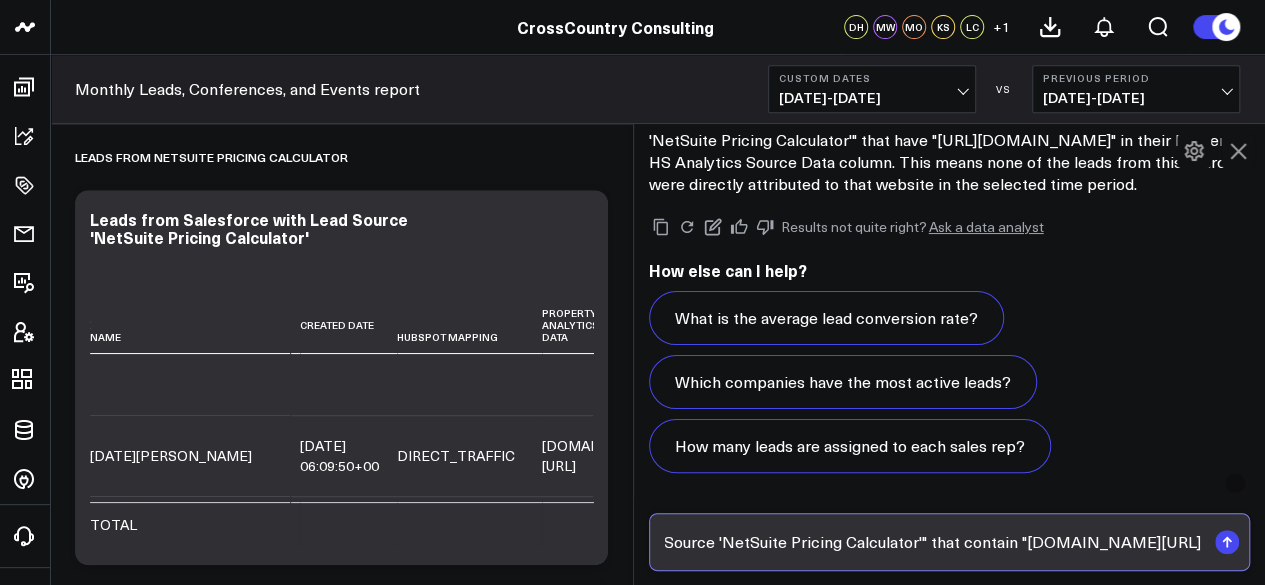 scroll, scrollTop: 0, scrollLeft: 515, axis: horizontal 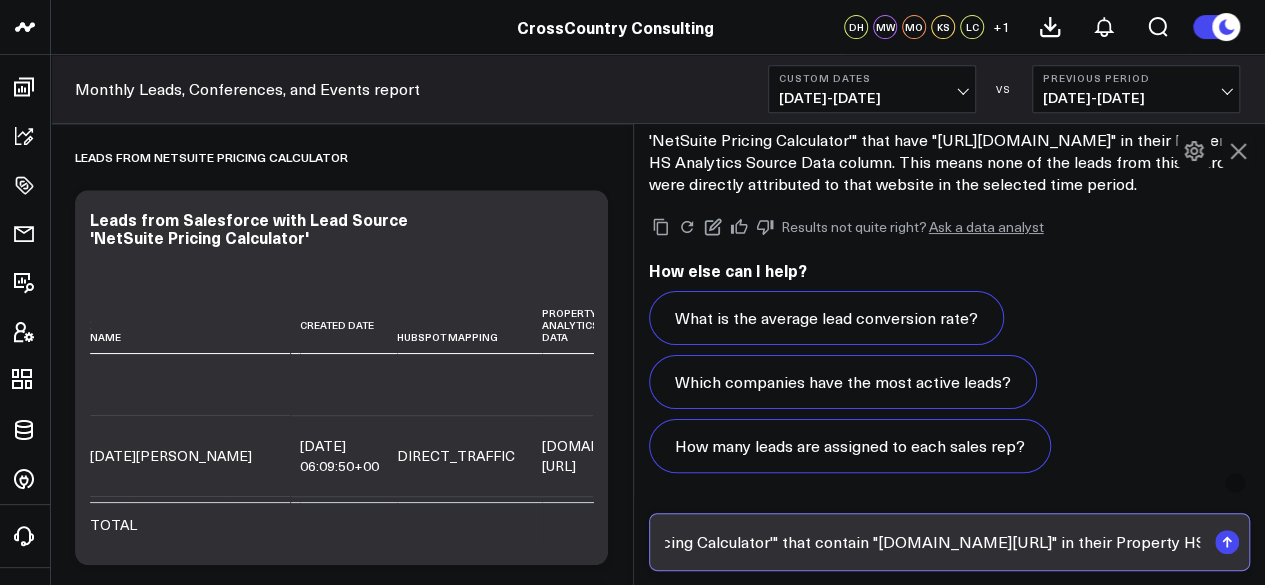 drag, startPoint x: 994, startPoint y: 536, endPoint x: 896, endPoint y: 544, distance: 98.32599 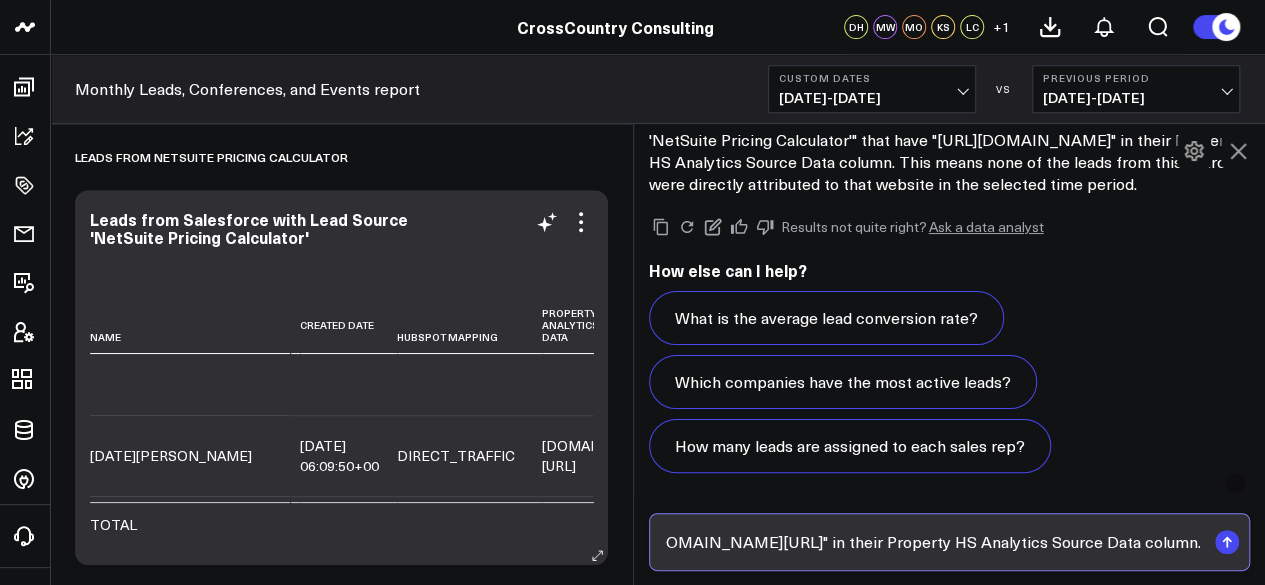 scroll, scrollTop: 0, scrollLeft: 0, axis: both 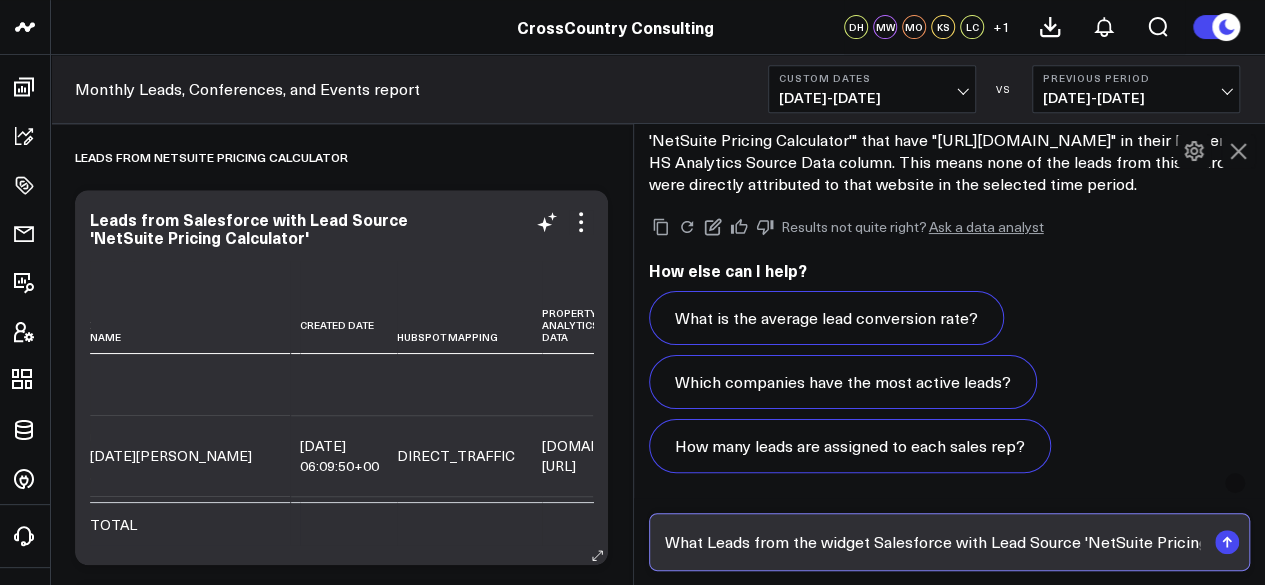 drag, startPoint x: 805, startPoint y: 545, endPoint x: 397, endPoint y: 554, distance: 408.09924 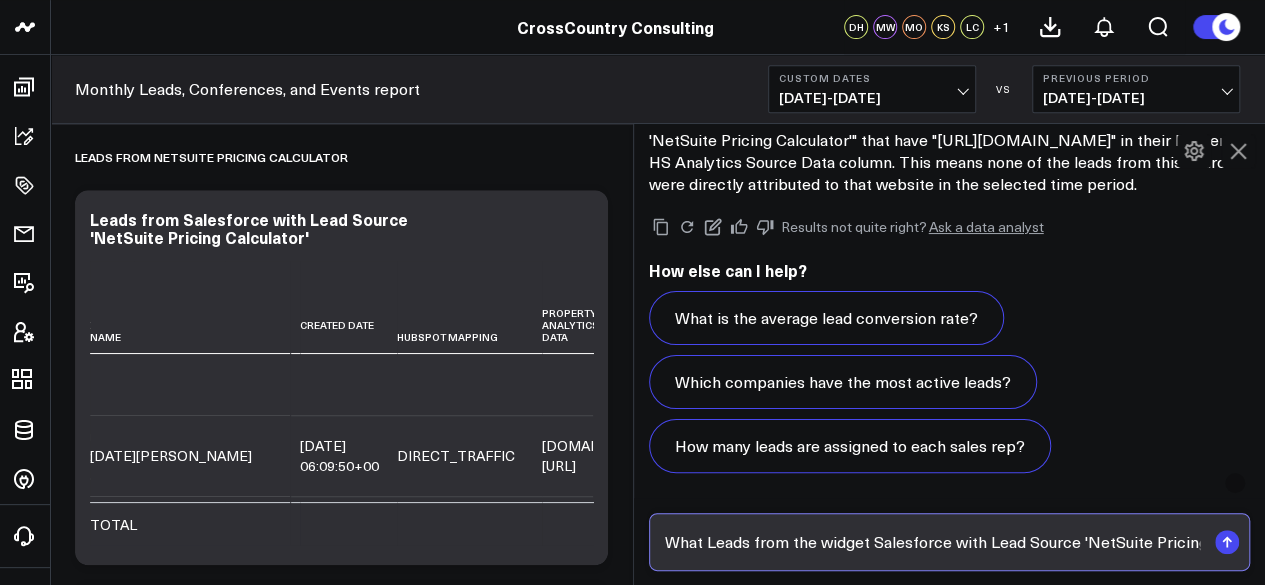 click on "What Leads from the widget Salesforce with Lead Source 'NetSuite Pricing Calculator'"  contain "[DOMAIN_NAME][URL]" in their Property HS Analytics Source Data column." at bounding box center (933, 542) 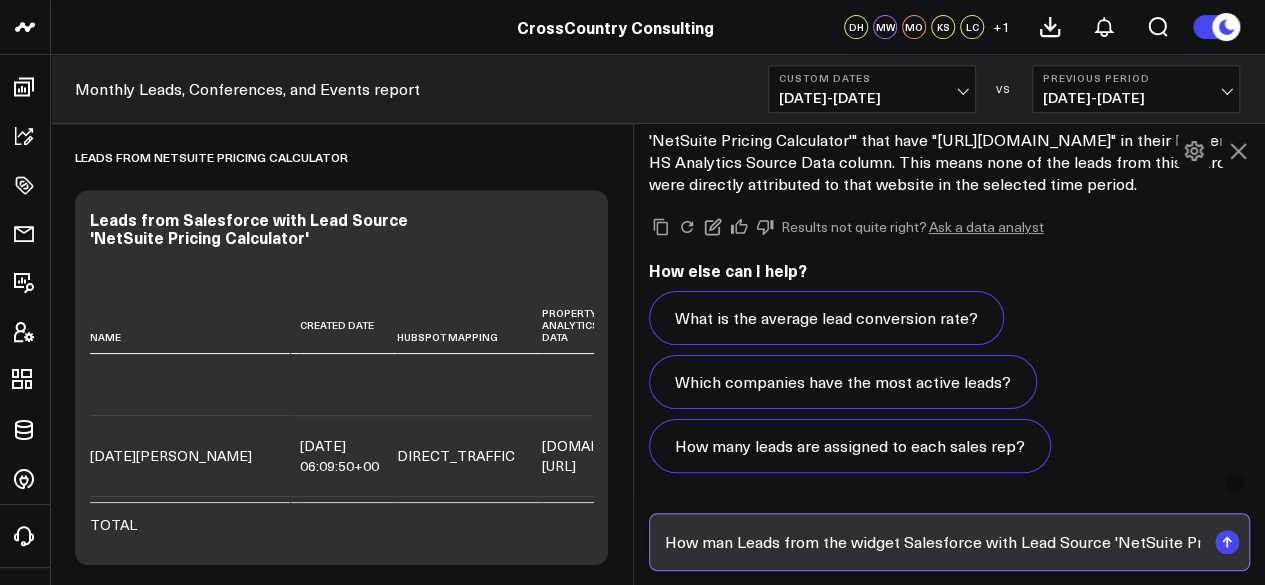 type on "How many Leads from the widget Salesforce with Lead Source 'NetSuite Pricing Calculator'"  contain "[DOMAIN_NAME][URL]" in their Property HS Analytics Source Data column." 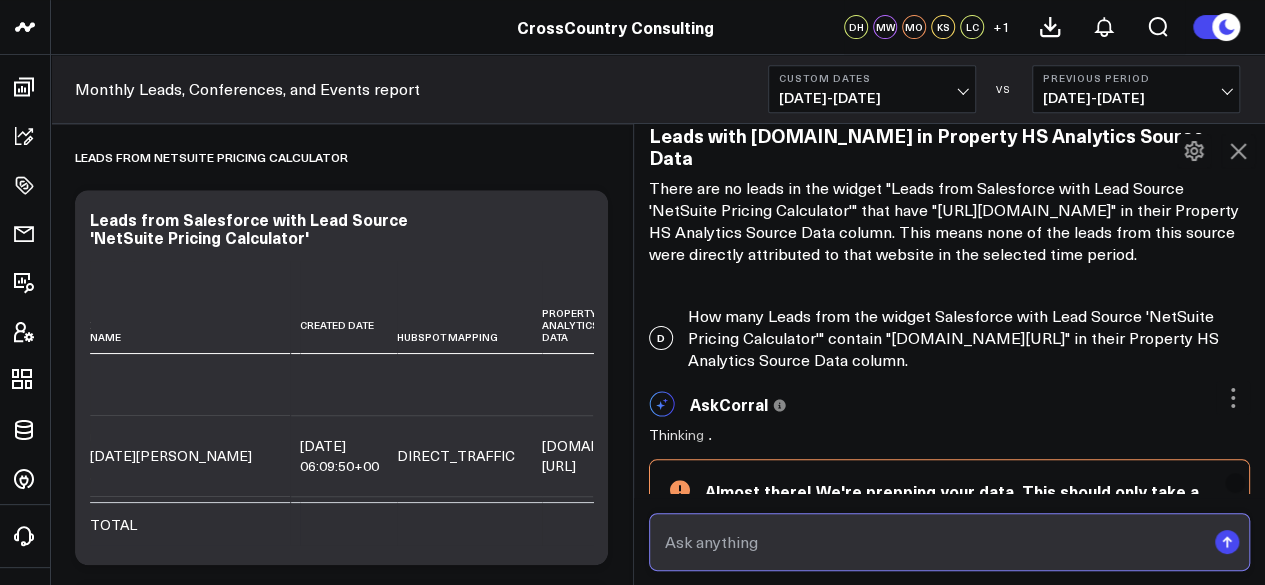 scroll, scrollTop: 8458, scrollLeft: 0, axis: vertical 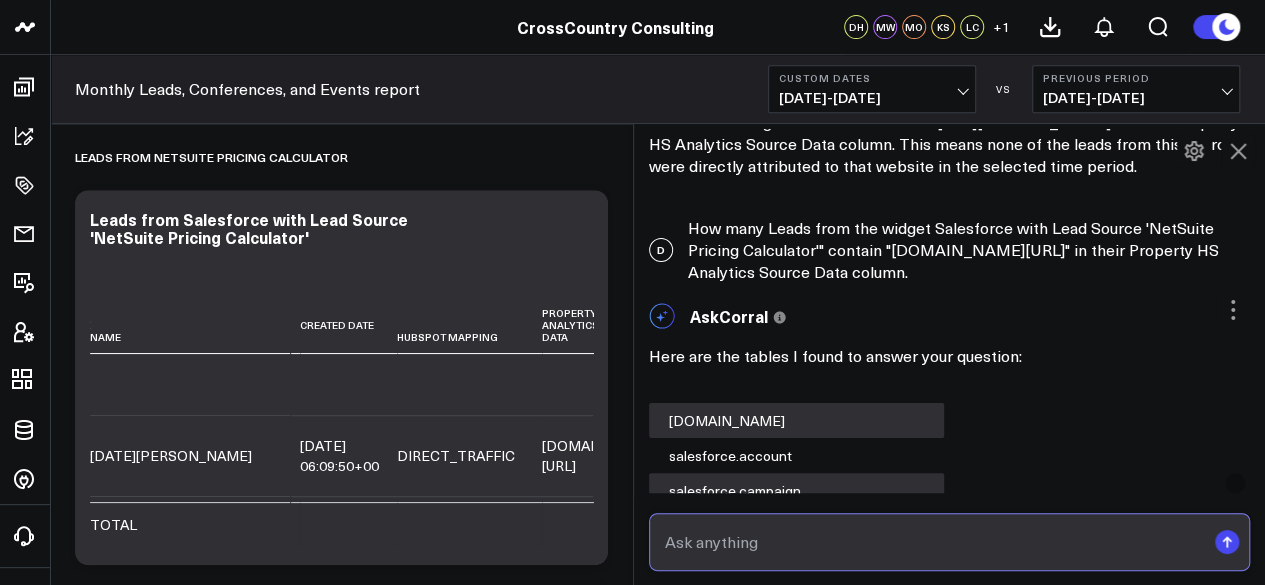 type 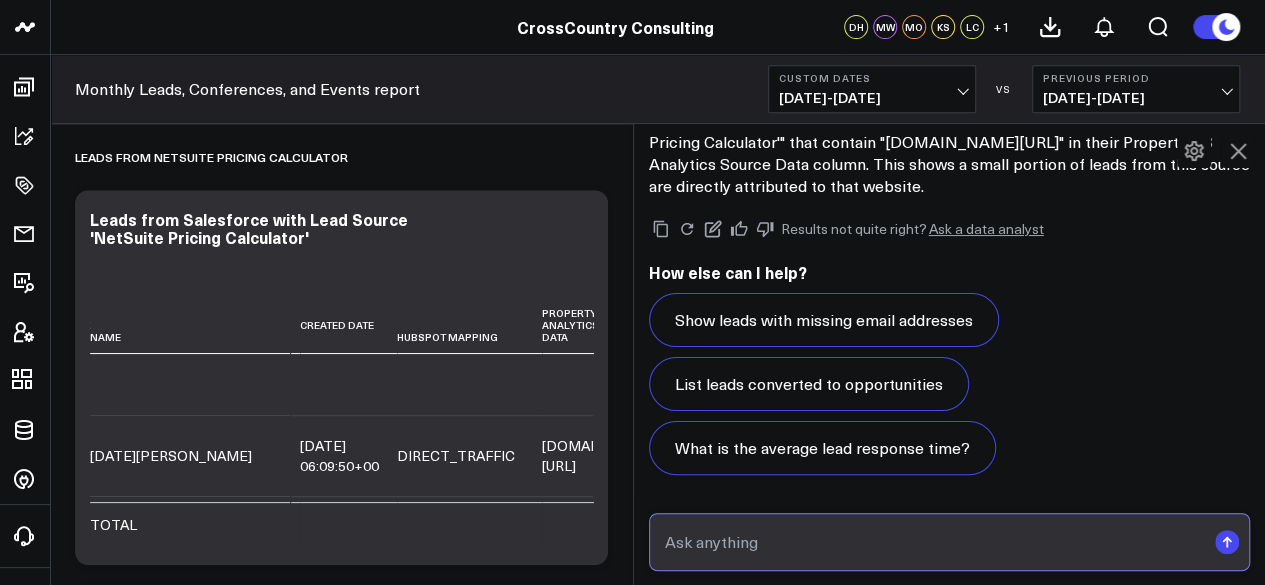 scroll, scrollTop: 10877, scrollLeft: 0, axis: vertical 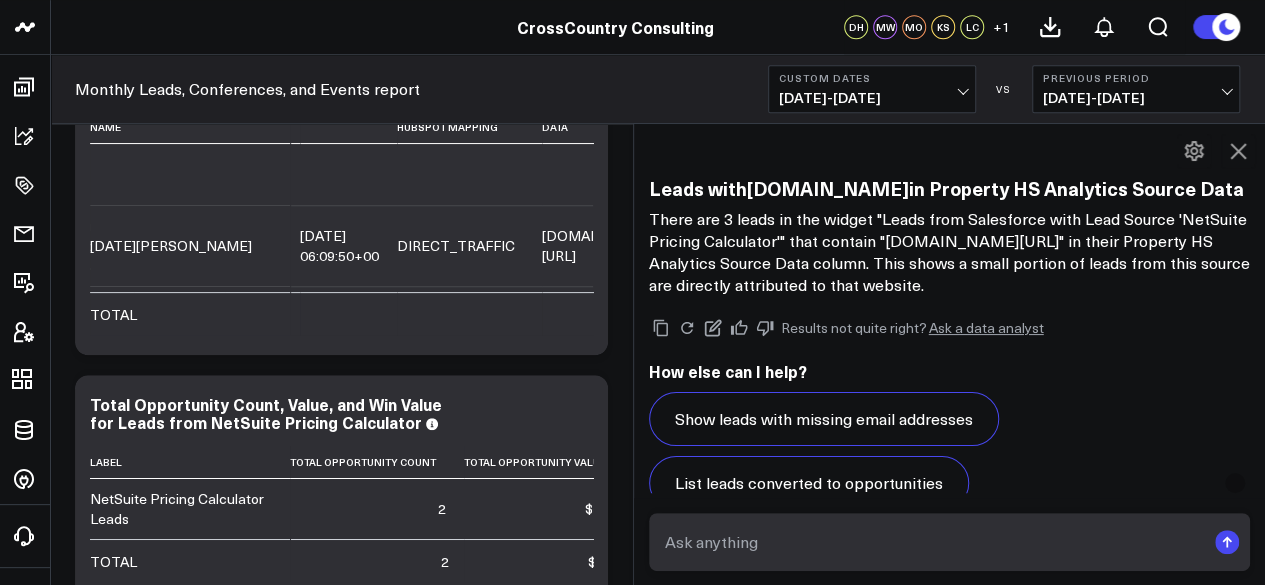 click 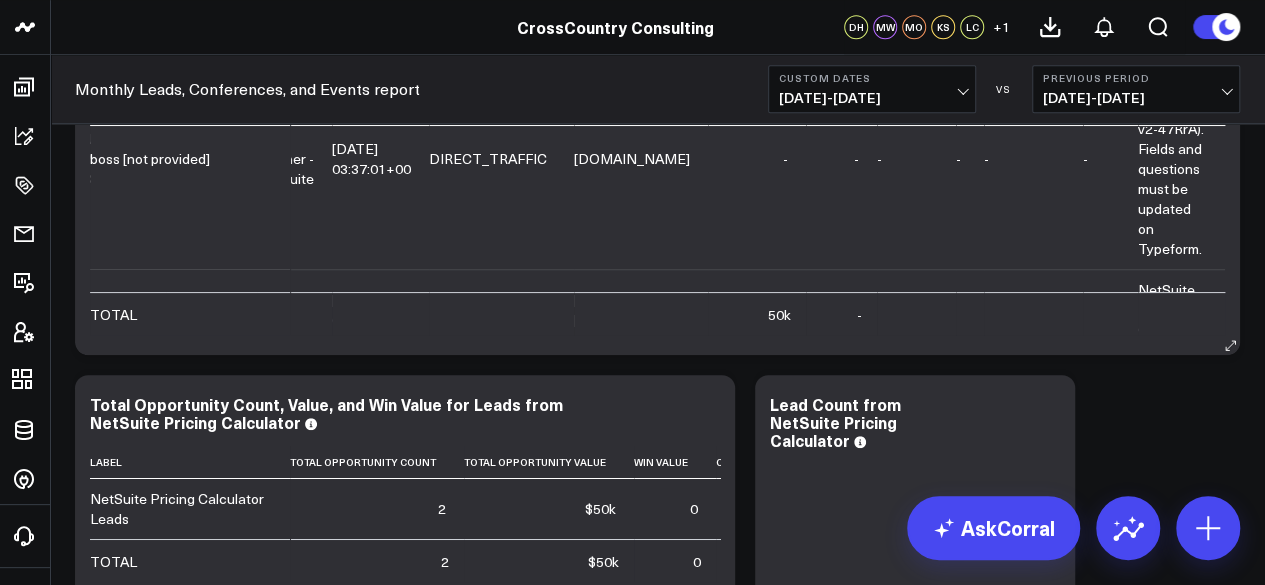 scroll, scrollTop: 76, scrollLeft: 578, axis: both 